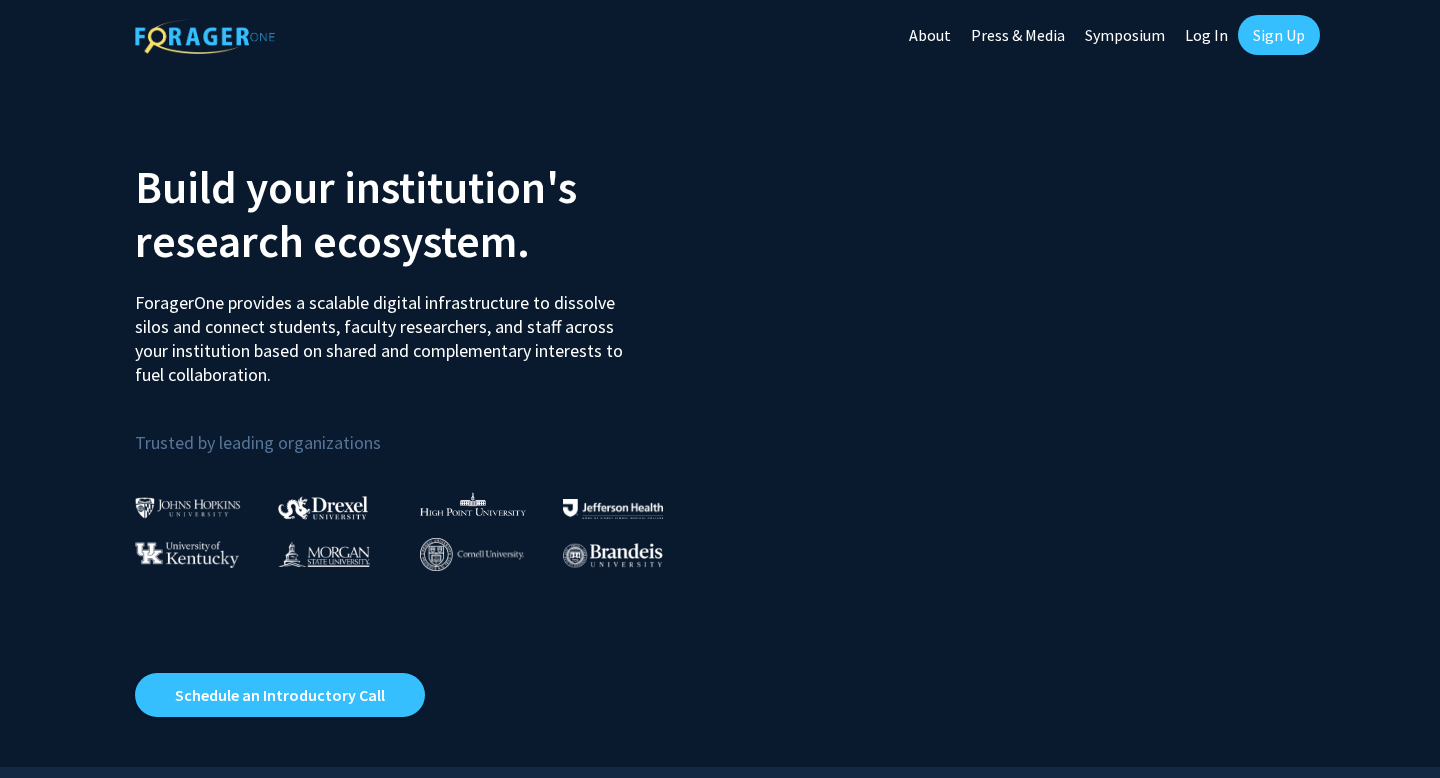 scroll, scrollTop: 0, scrollLeft: 0, axis: both 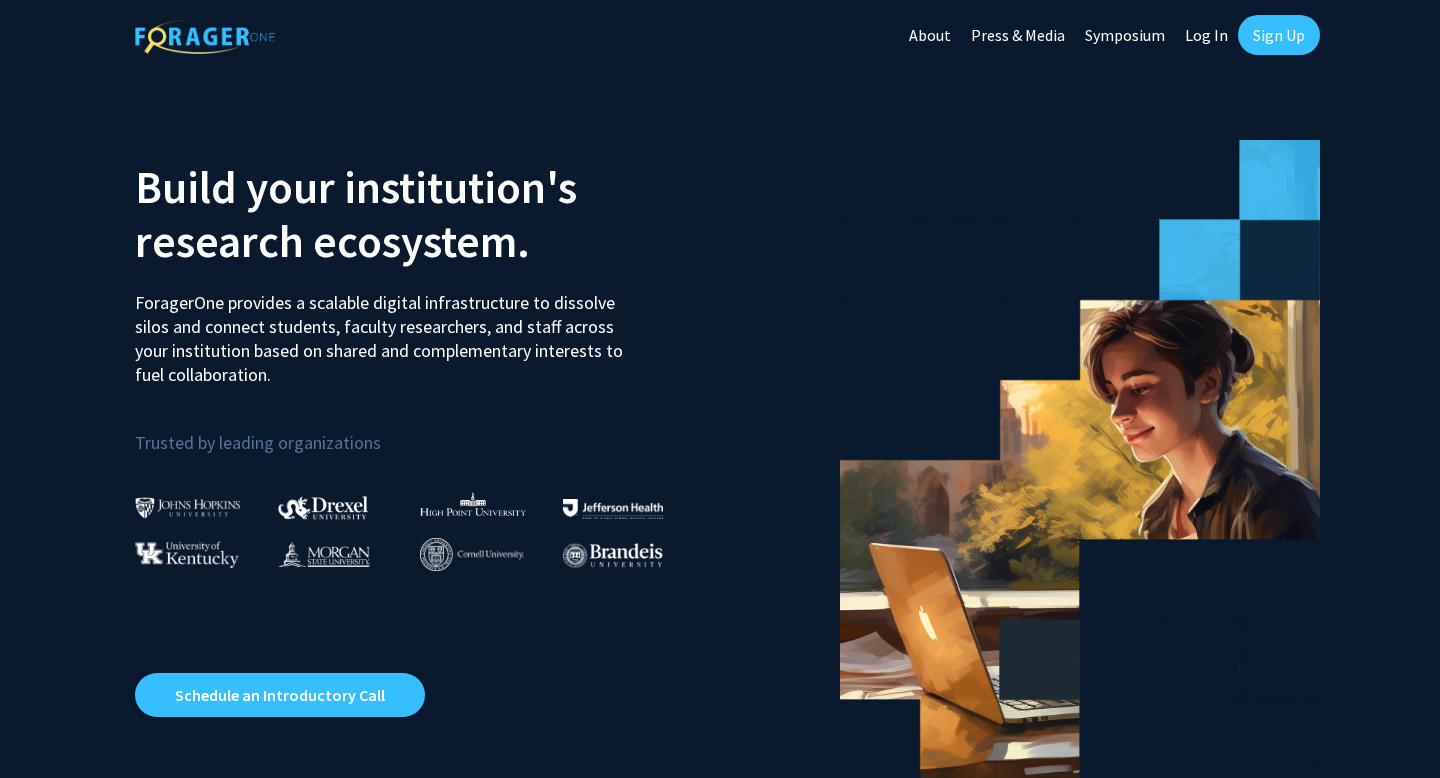 click on "Sign Up" 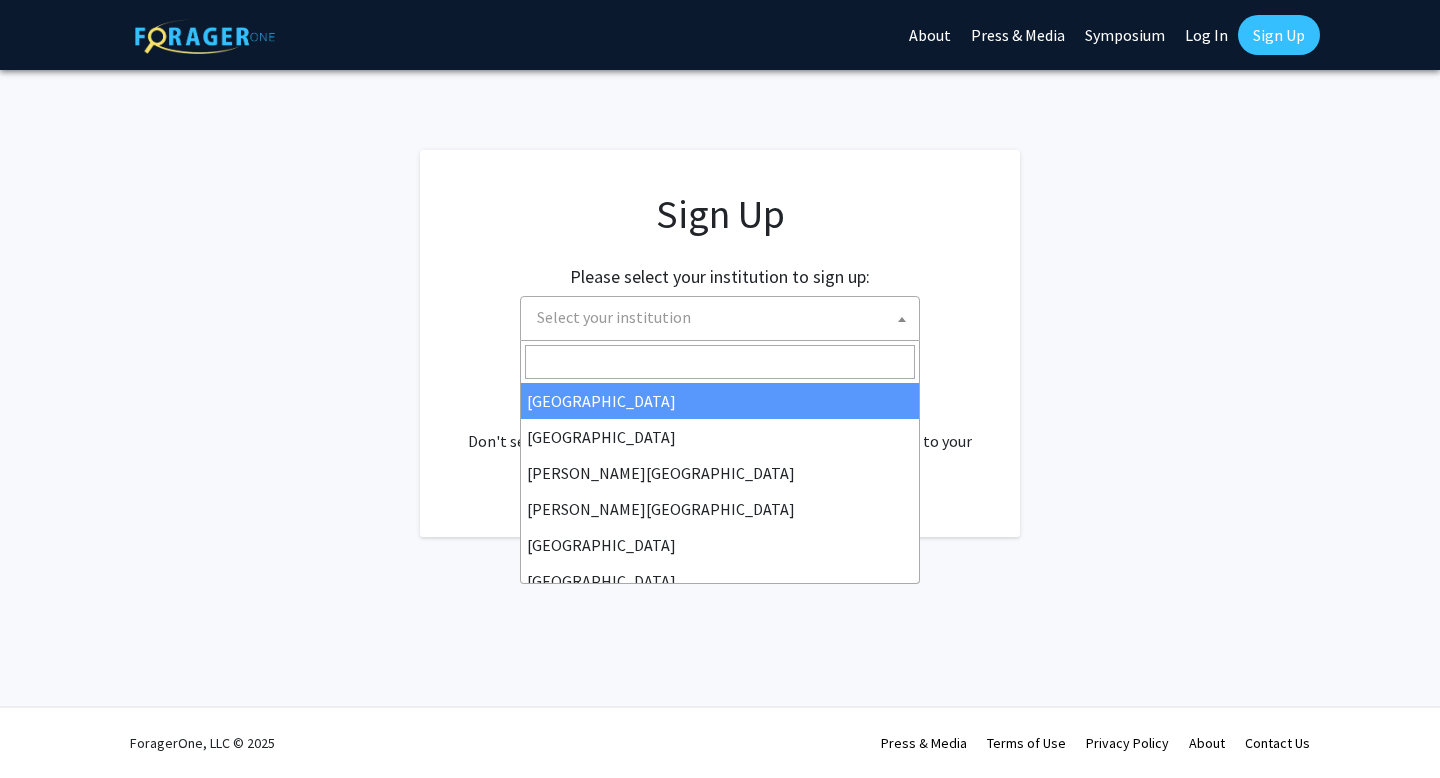 click on "Select your institution" at bounding box center [724, 317] 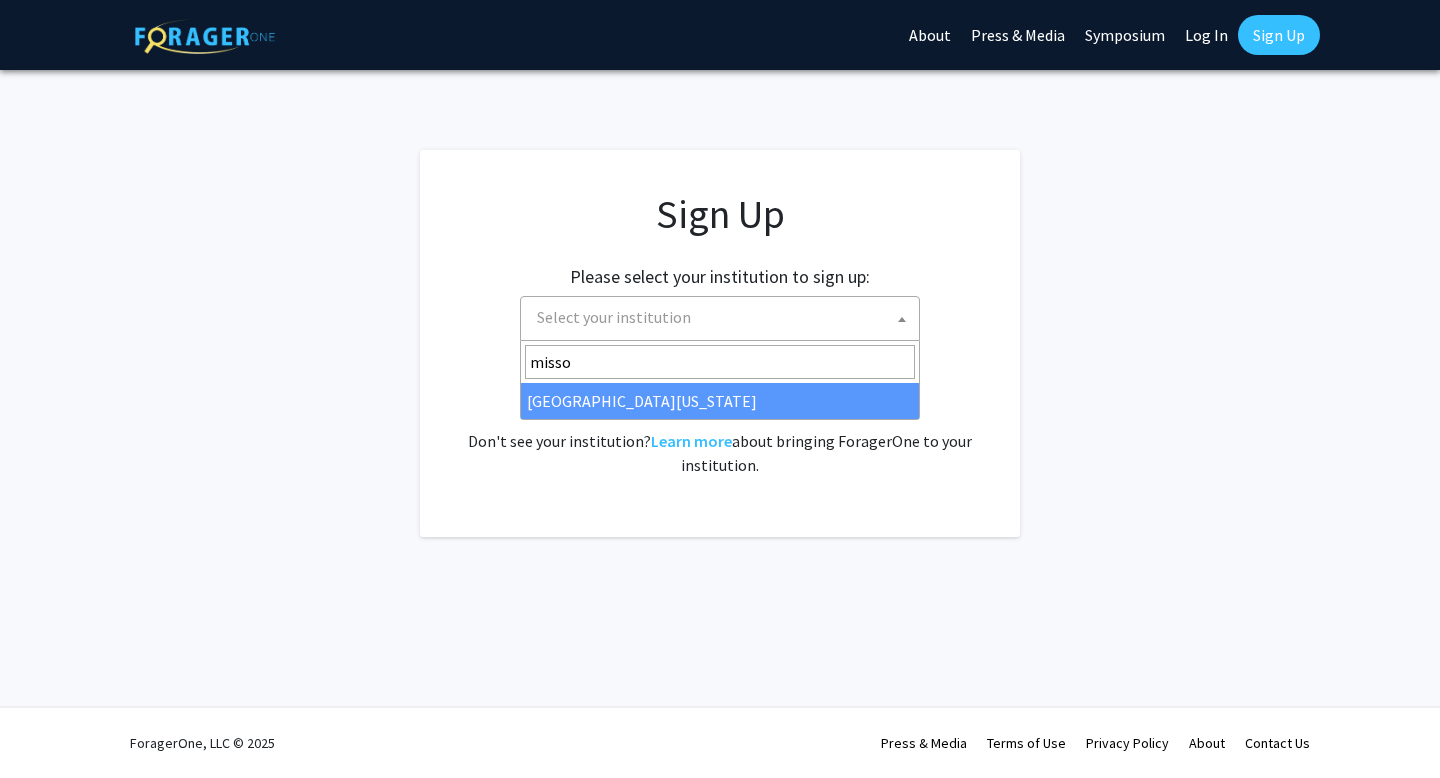 type on "misso" 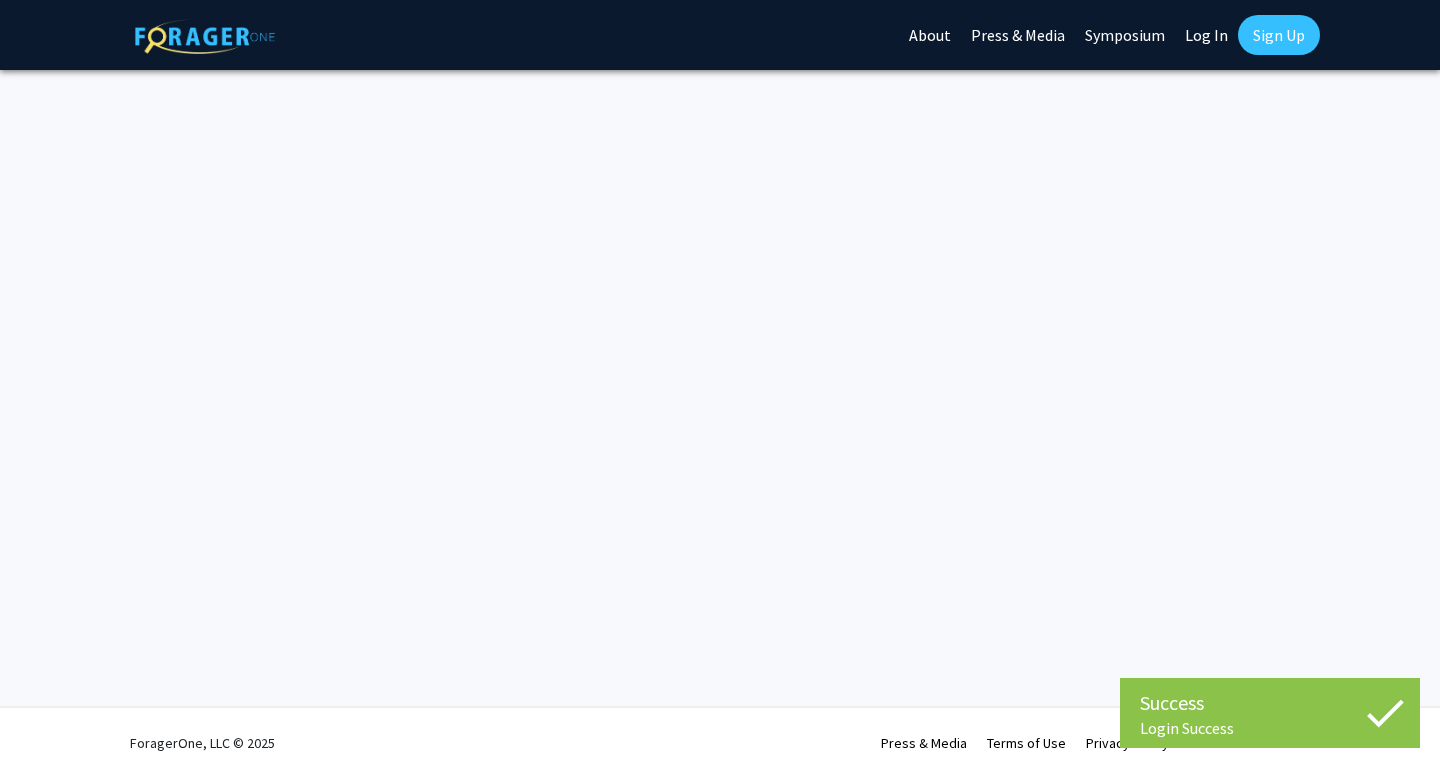 scroll, scrollTop: 0, scrollLeft: 0, axis: both 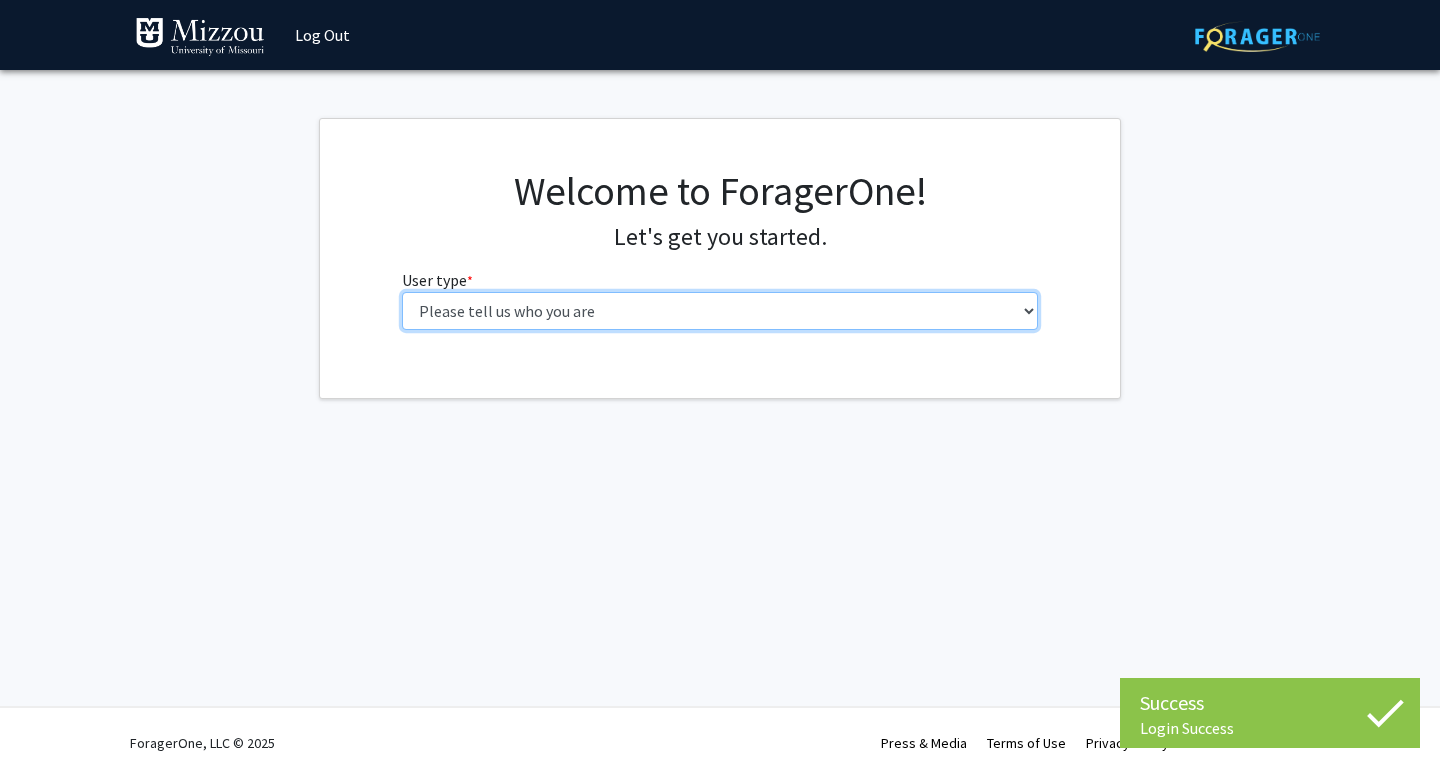 click on "Please tell us who you are  Undergraduate Student   Master's Student   Doctoral Candidate (PhD, MD, DMD, PharmD, etc.)   Postdoctoral Researcher / Research Staff / Medical Resident / Medical Fellow   Faculty   Administrative Staff" at bounding box center (720, 311) 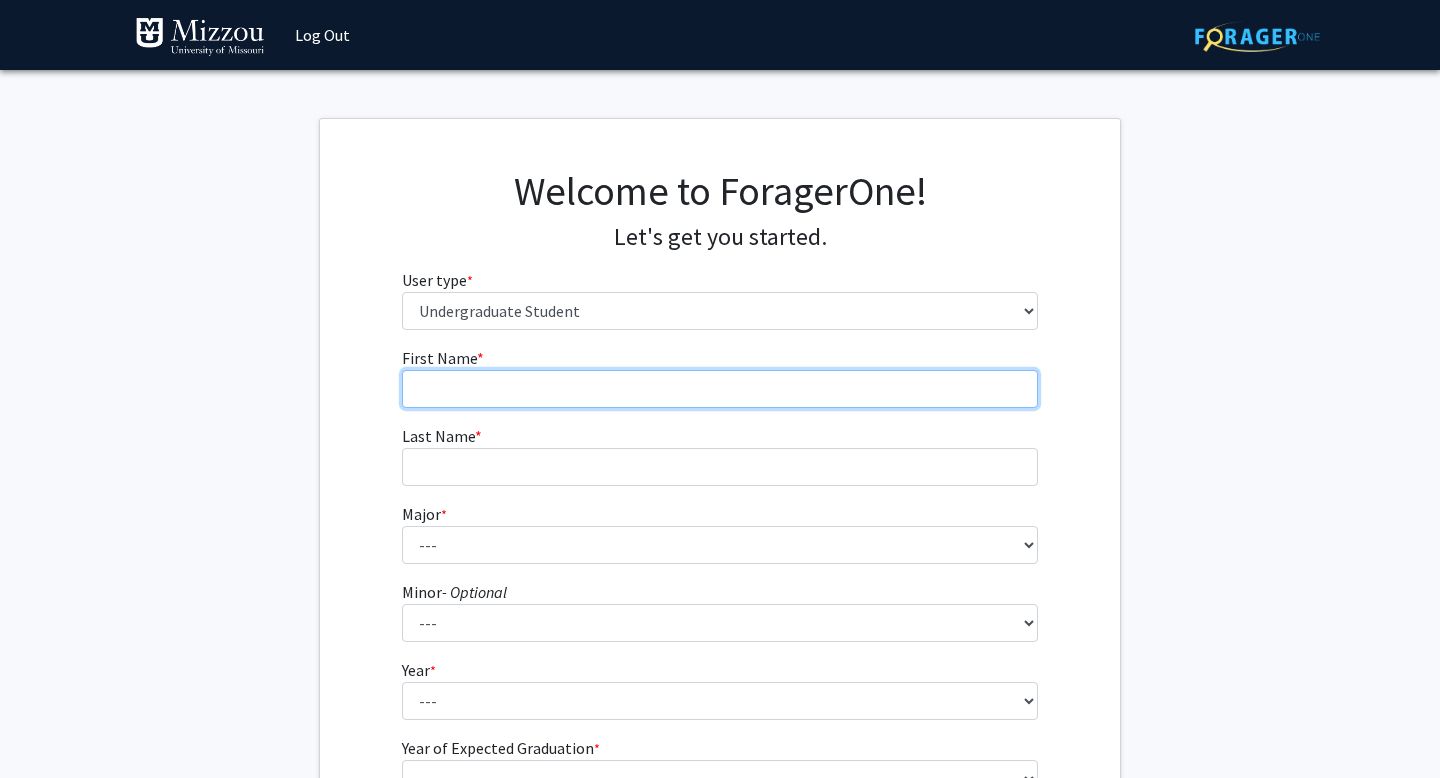 click on "First Name * required" at bounding box center [720, 389] 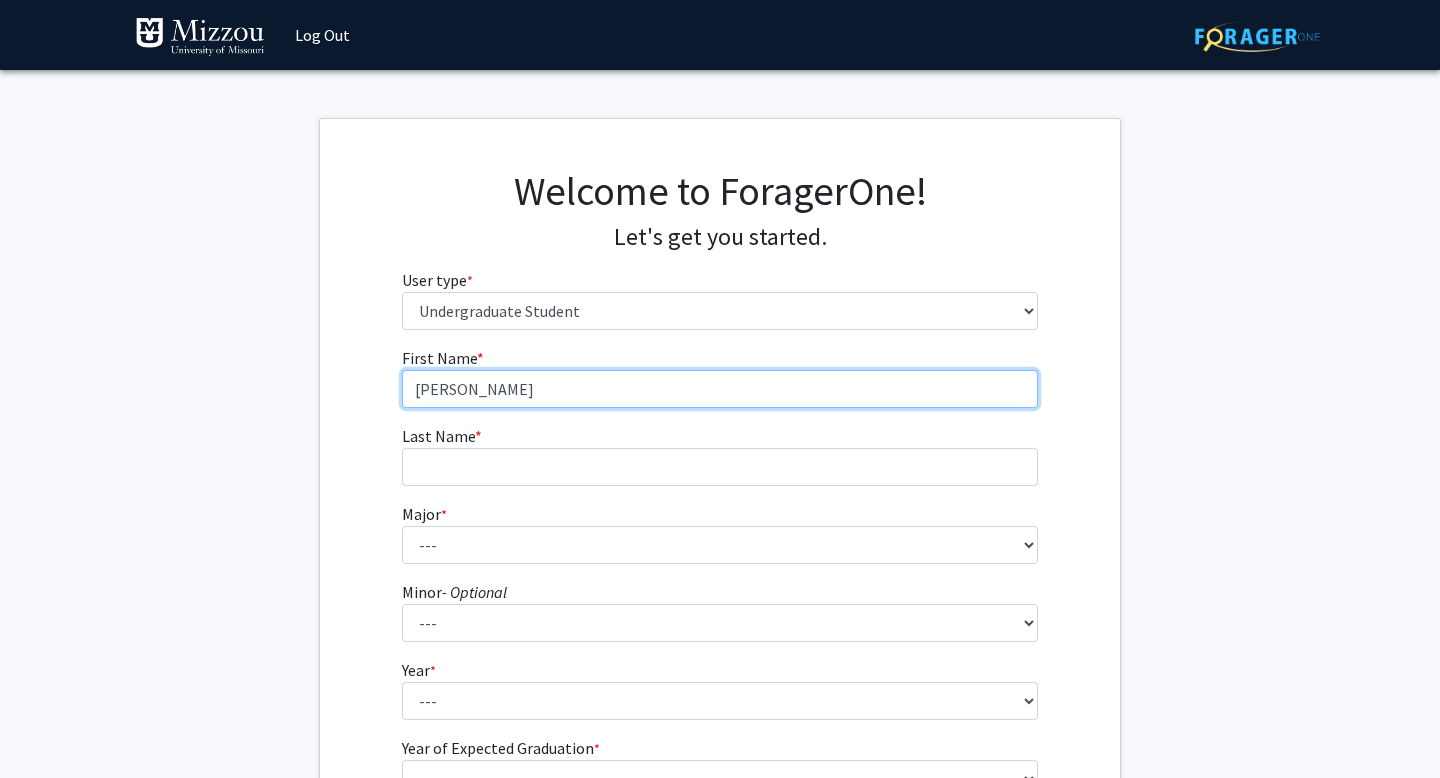 type on "Alexis" 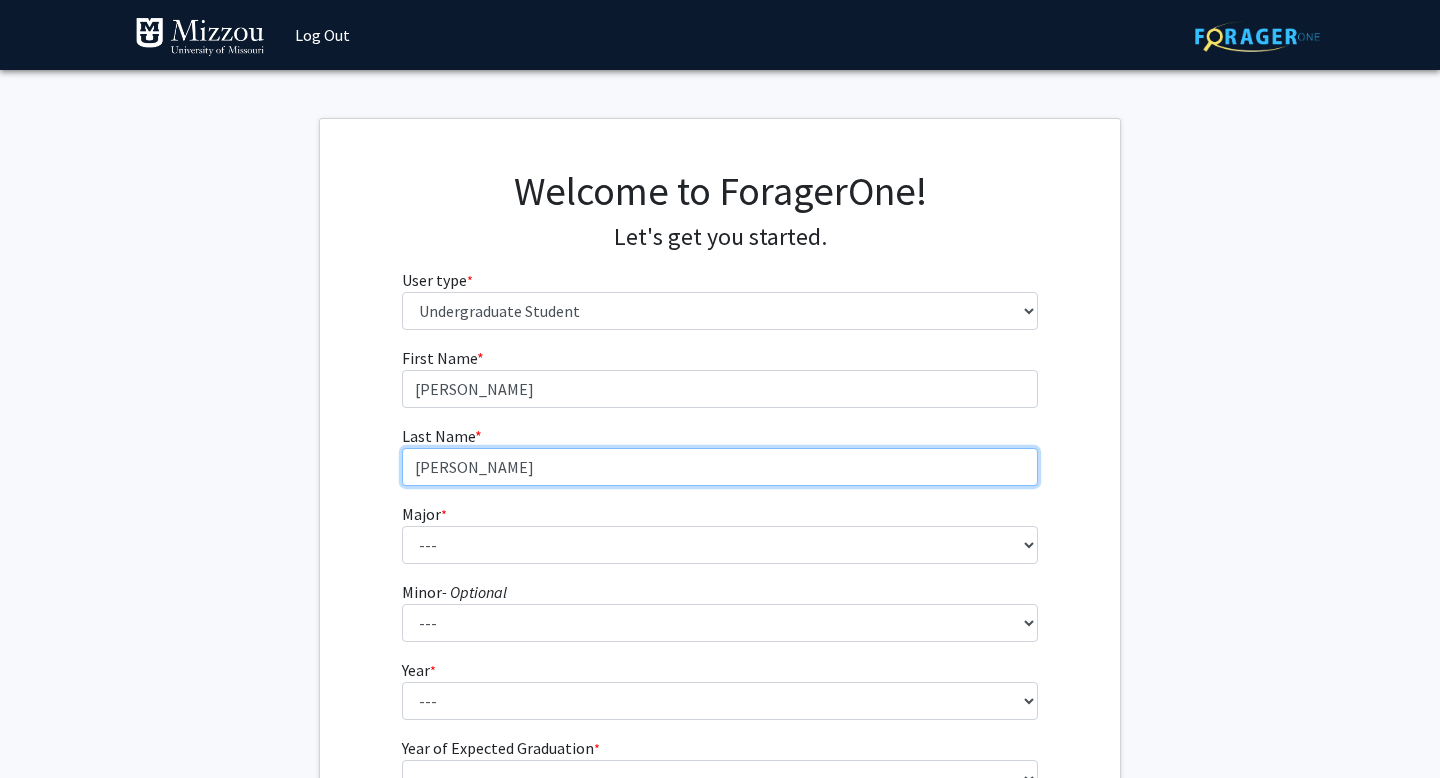 type on "Espersen" 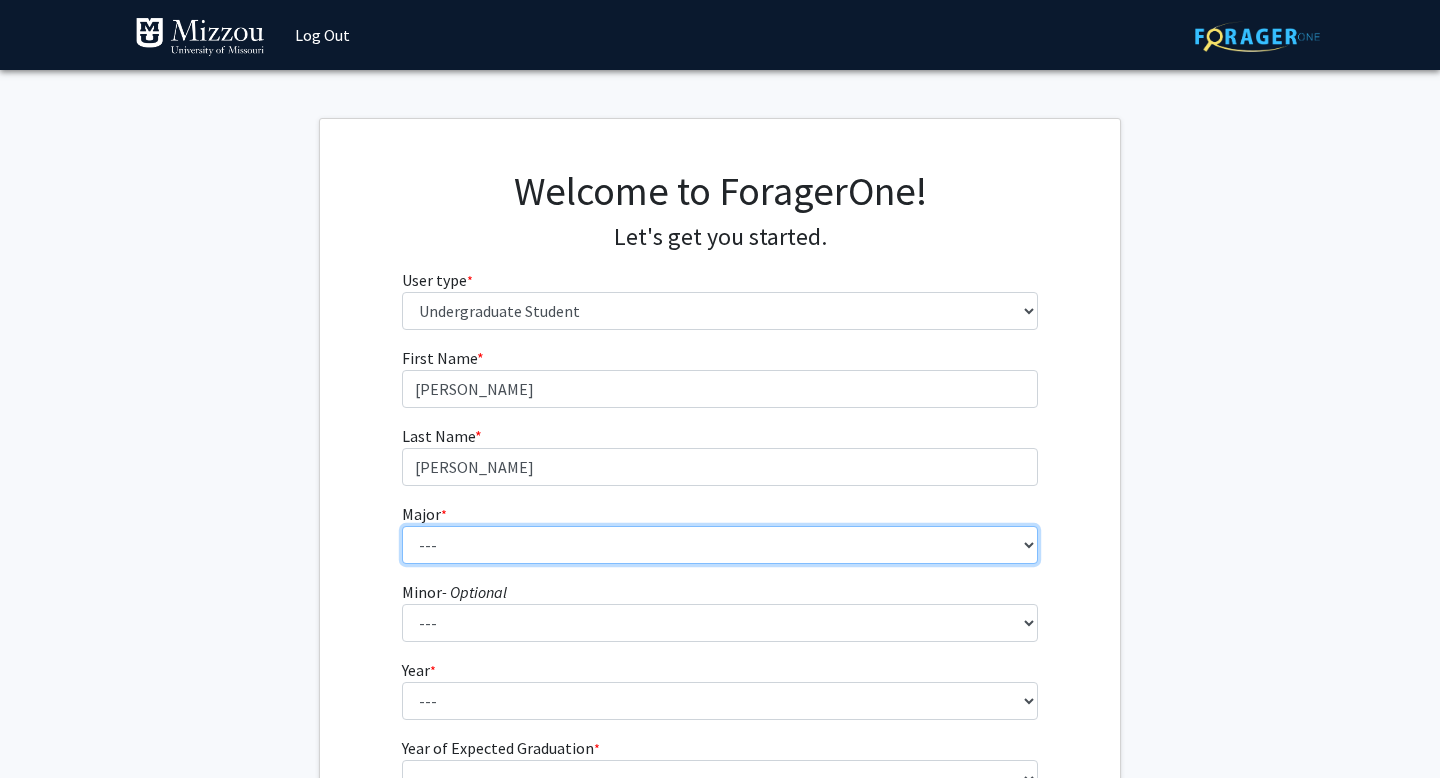 click on "---  Agribusiness Management   Agricultural Education   Agricultural Education: Communications and Leadership   Agricultural Education: Teacher Certification   Agricultural Systems Technology   Agriculture   Ancient Mediterranean Studies   Animal Sciences   Anthropology   Architectural Studies   Art   Art History   Astronomy   Biochemistry   Biological Engineering   Biological Physics   Biological Sciences   Biomedical Engineering   Black Studies   Business Administration   Chemical Engineering   Chemical Engineering: Biochemical   Chemical Engineering: Environmental   Chemical Engineering: Materials   Chemistry   Civil Engineering   Clinical Laboratory Science   Communication   Computer Engineering   Computer Science   Constitutional Democracy   Cross Categorical Special Education   Data Science   Diagnostic Medical Ultrasound   Digital Storytelling   Early Childhood Education   East Asian Studies   Economics   Educational Studies   Educational Studies: Educational Games and Simulations Design   English" at bounding box center [720, 545] 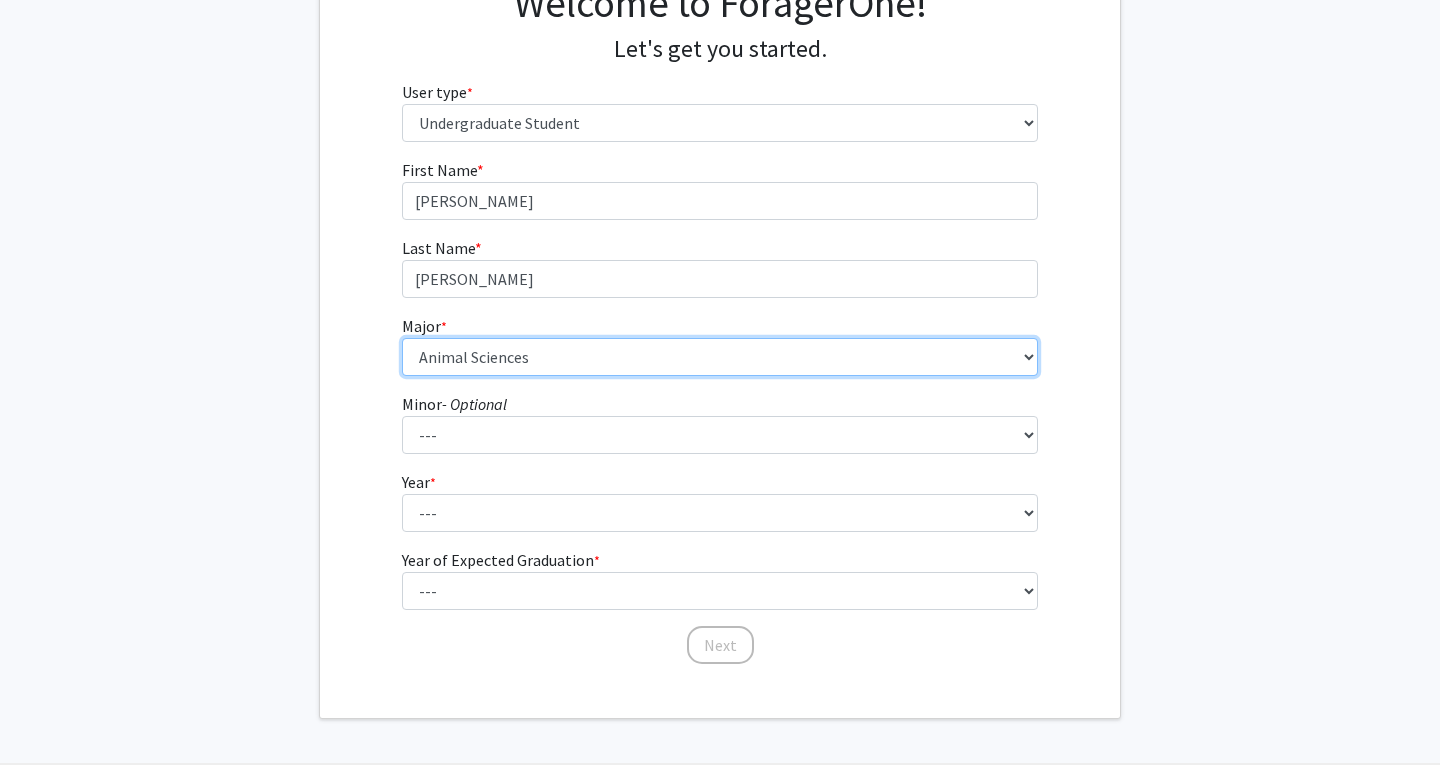 scroll, scrollTop: 189, scrollLeft: 0, axis: vertical 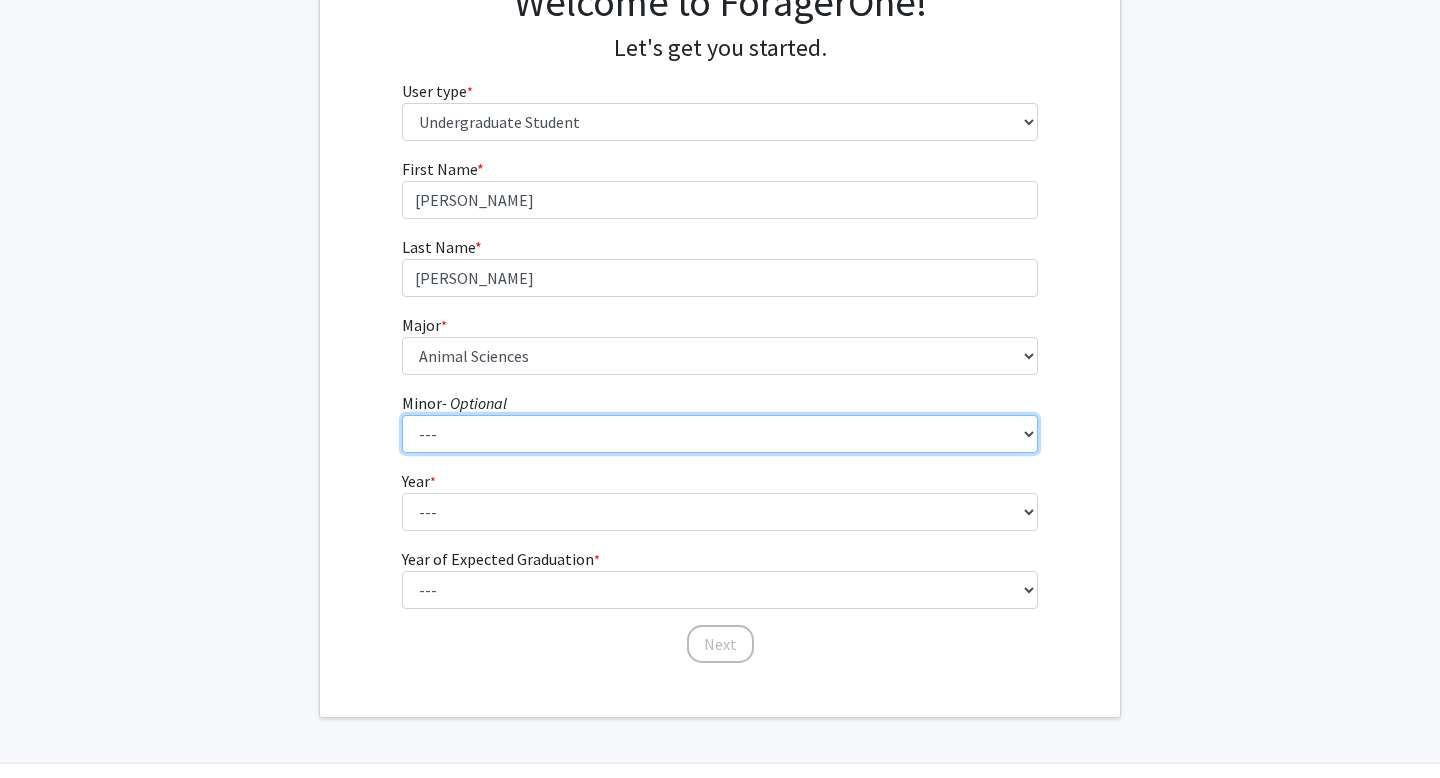 click on "---  Accountancy   Aerospace Engineering   Aerospace Studies   Agribusiness Management   Agricultural Education   Agricultural Engineering   Agricultural Leadership   Agricultural Systems Technology   American Constitutional Democracy   Ancient Mediterranean Studies   Animal Sciences   Anthropology   Archaeology   Architectural Studies   Art   Art History   Astronomy   Biological Sciences   Black Studies   Business   Canadian Studies   Captive Wild Animal Management   Chemistry   Chinese Studies   Computational Neuroscience   Computer Science   Construction Management   Creative Writing   Criminology/Criminal and Juvenile Justice   Data Science   Defense and Strategic Studies   Digital Storytelling   East Asian Studies   Economics   Education   Energy Engineering   Engineering   Engineering Sustainability   English   Entrepreneurship and Innovation Management   Environmental Sciences   Film Studies   Food Science and Nutrition   French   Geography   Geological Sciences   German   Global Brazil   History" at bounding box center (720, 434) 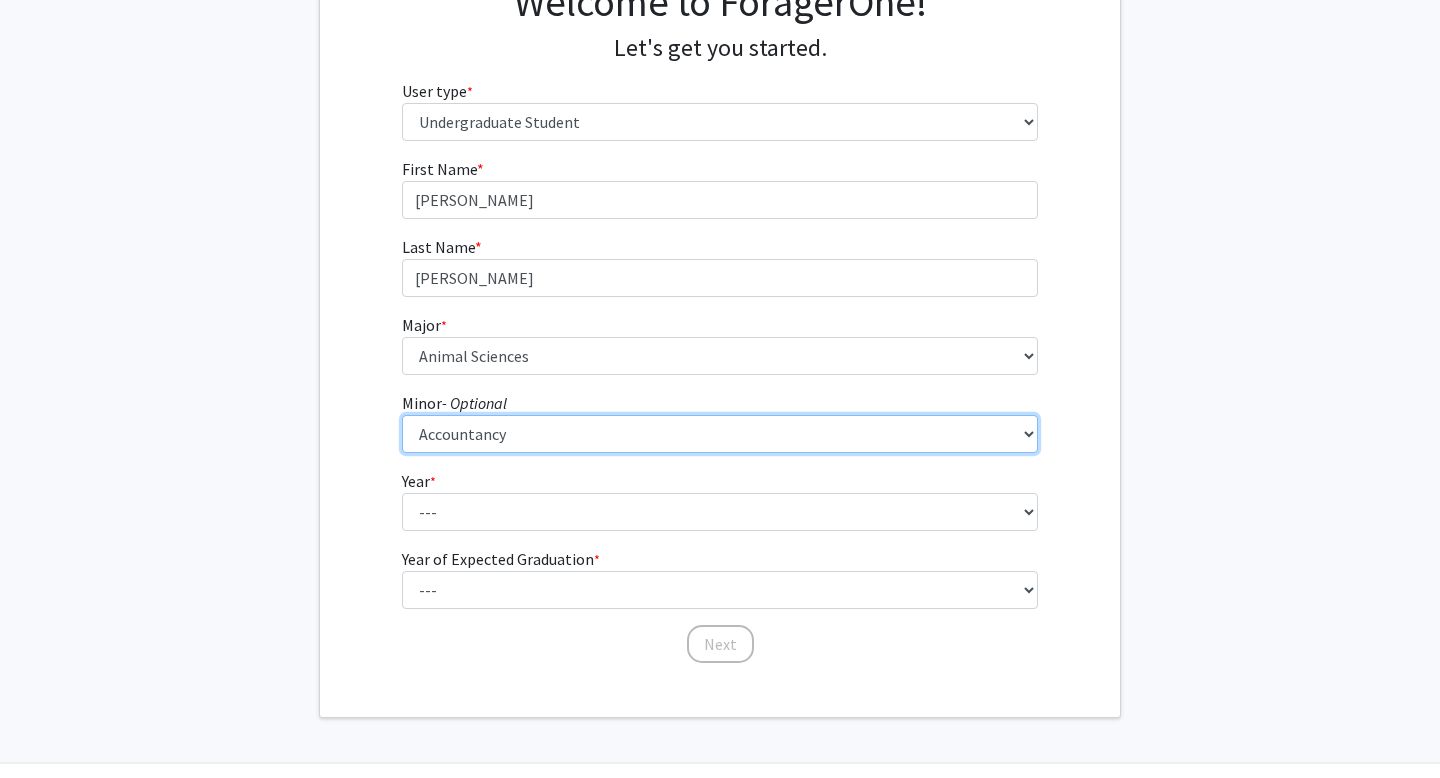 click on "---  Accountancy   Aerospace Engineering   Aerospace Studies   Agribusiness Management   Agricultural Education   Agricultural Engineering   Agricultural Leadership   Agricultural Systems Technology   American Constitutional Democracy   Ancient Mediterranean Studies   Animal Sciences   Anthropology   Archaeology   Architectural Studies   Art   Art History   Astronomy   Biological Sciences   Black Studies   Business   Canadian Studies   Captive Wild Animal Management   Chemistry   Chinese Studies   Computational Neuroscience   Computer Science   Construction Management   Creative Writing   Criminology/Criminal and Juvenile Justice   Data Science   Defense and Strategic Studies   Digital Storytelling   East Asian Studies   Economics   Education   Energy Engineering   Engineering   Engineering Sustainability   English   Entrepreneurship and Innovation Management   Environmental Sciences   Film Studies   Food Science and Nutrition   French   Geography   Geological Sciences   German   Global Brazil   History" at bounding box center (720, 434) 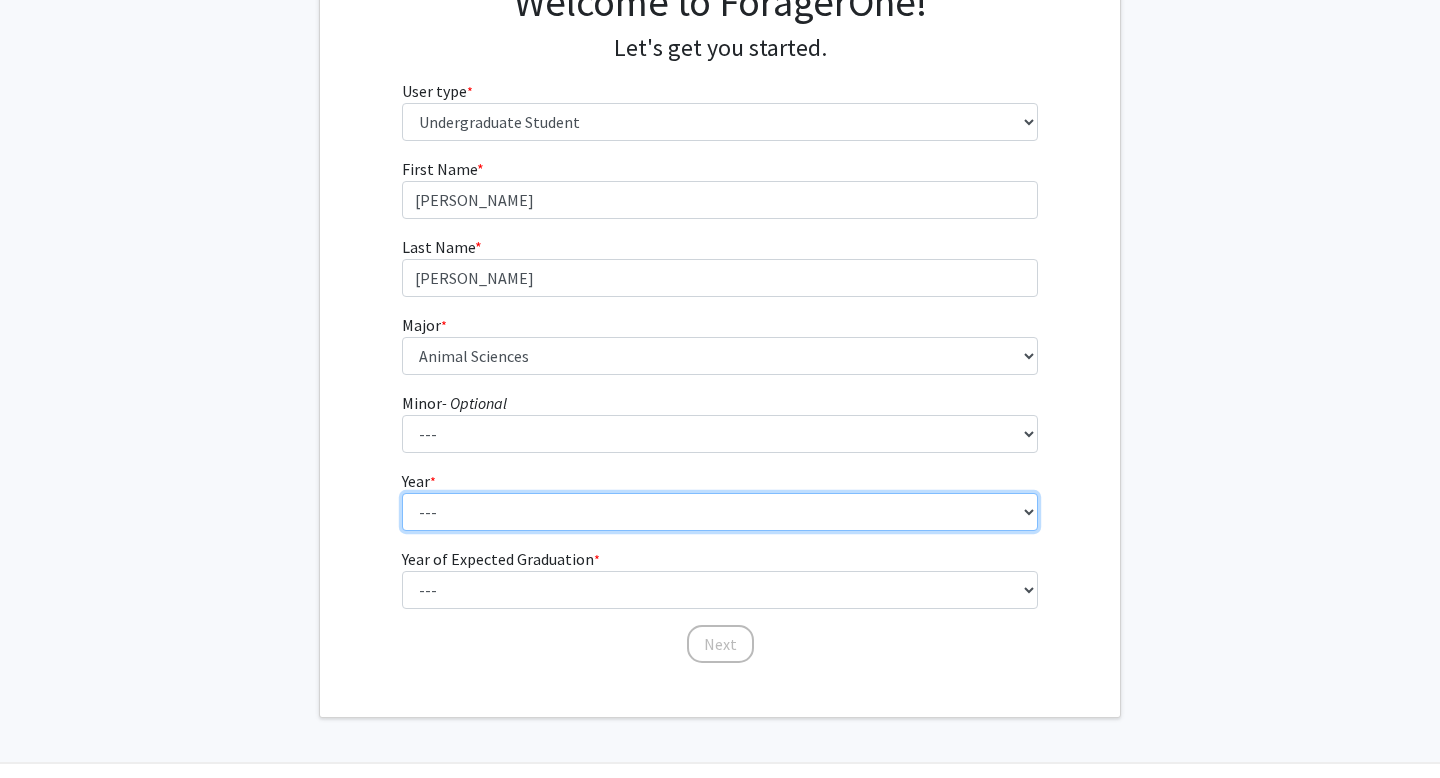 click on "---  First-year   Sophomore   Junior   Senior   Postbaccalaureate Certificate" at bounding box center (720, 512) 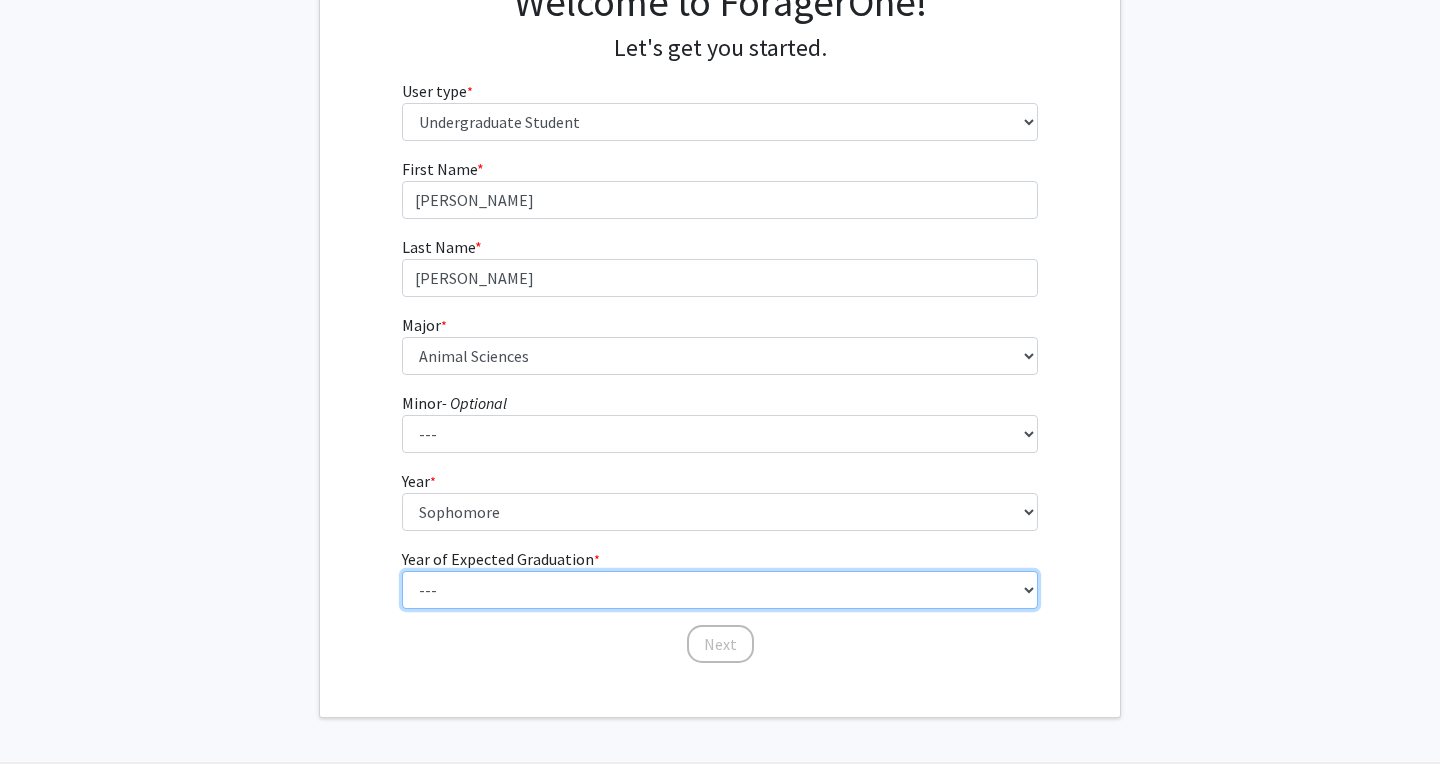 click on "---  2025   2026   2027   2028   2029   2030   2031   2032   2033   2034" at bounding box center (720, 590) 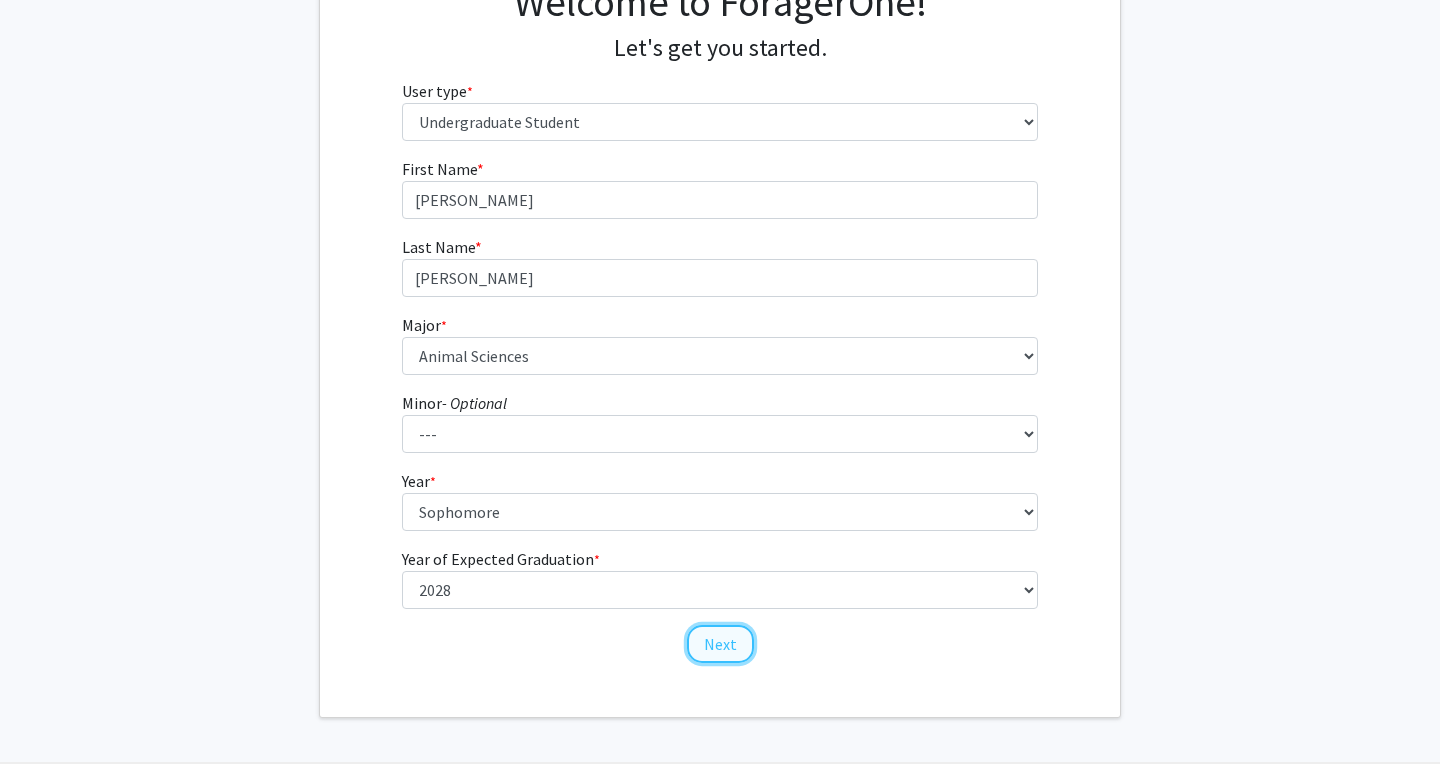 click on "Next" 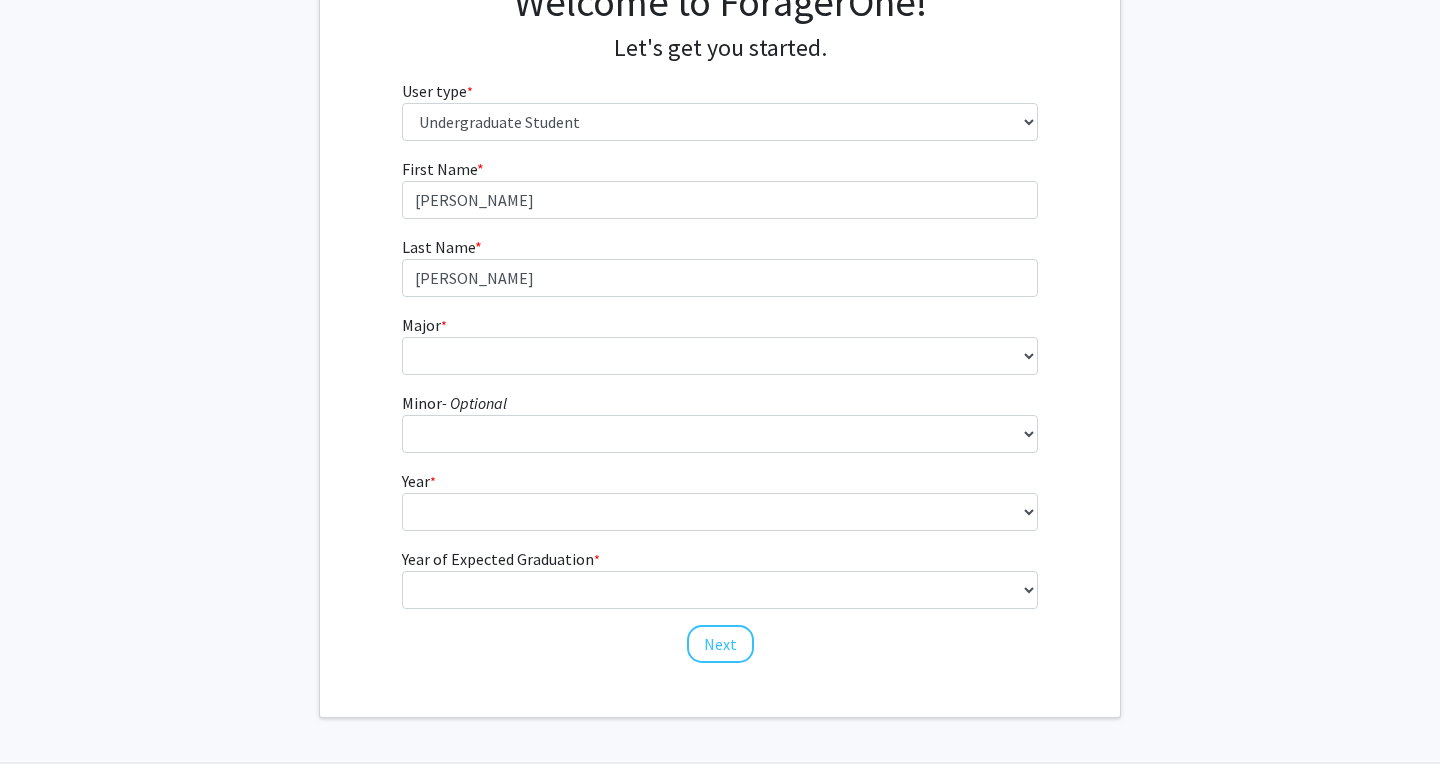 scroll, scrollTop: 0, scrollLeft: 0, axis: both 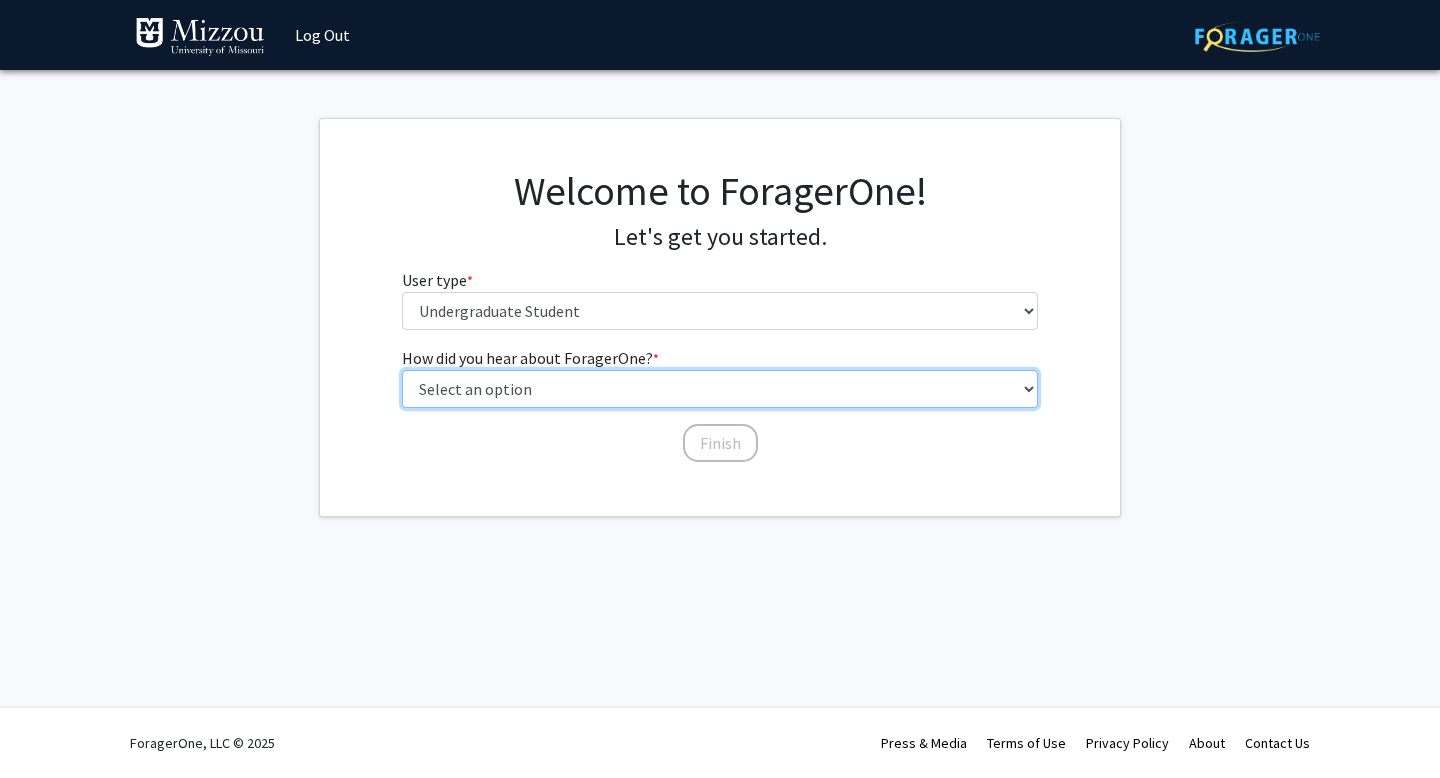 click on "Select an option  Peer/student recommendation   Faculty/staff recommendation   University website   University email or newsletter   Other" at bounding box center [720, 389] 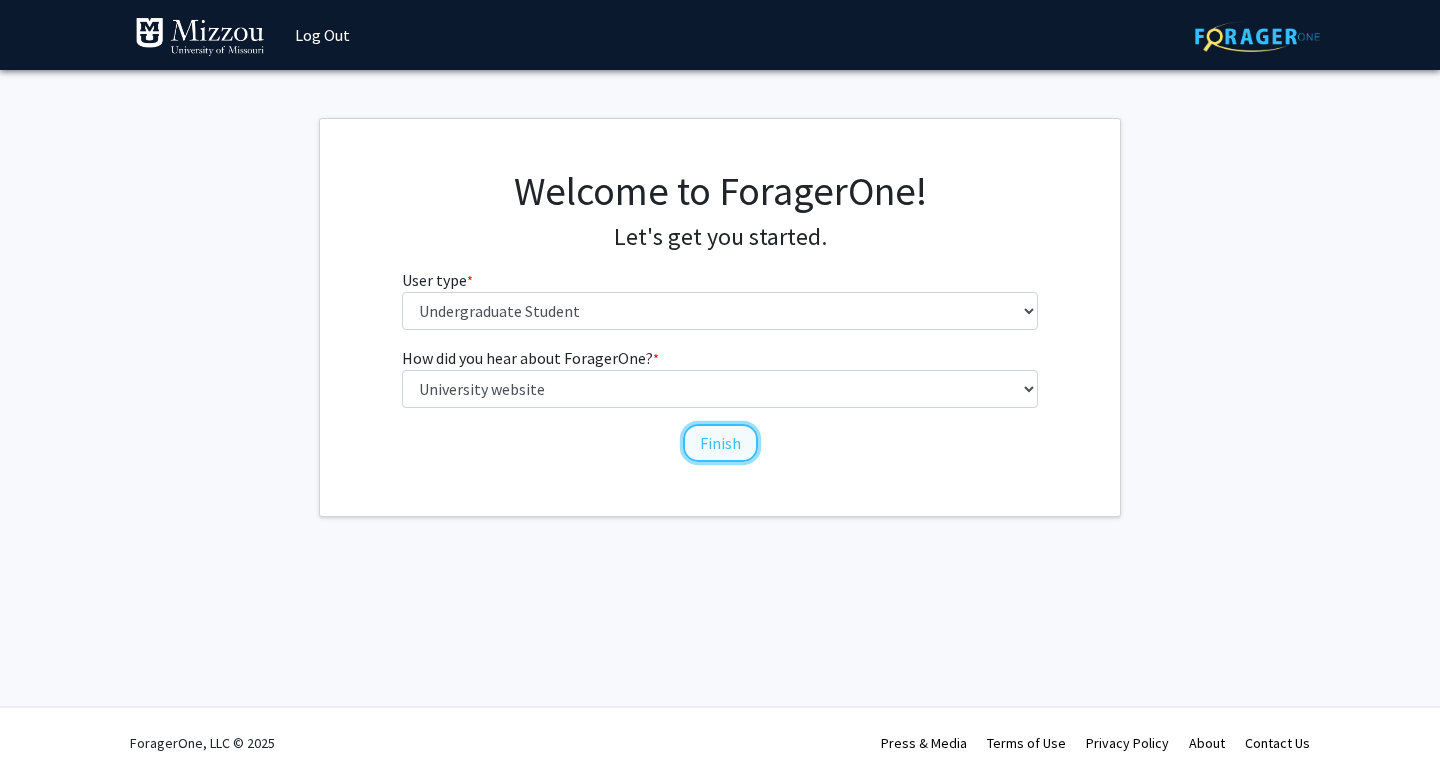 click on "Finish" 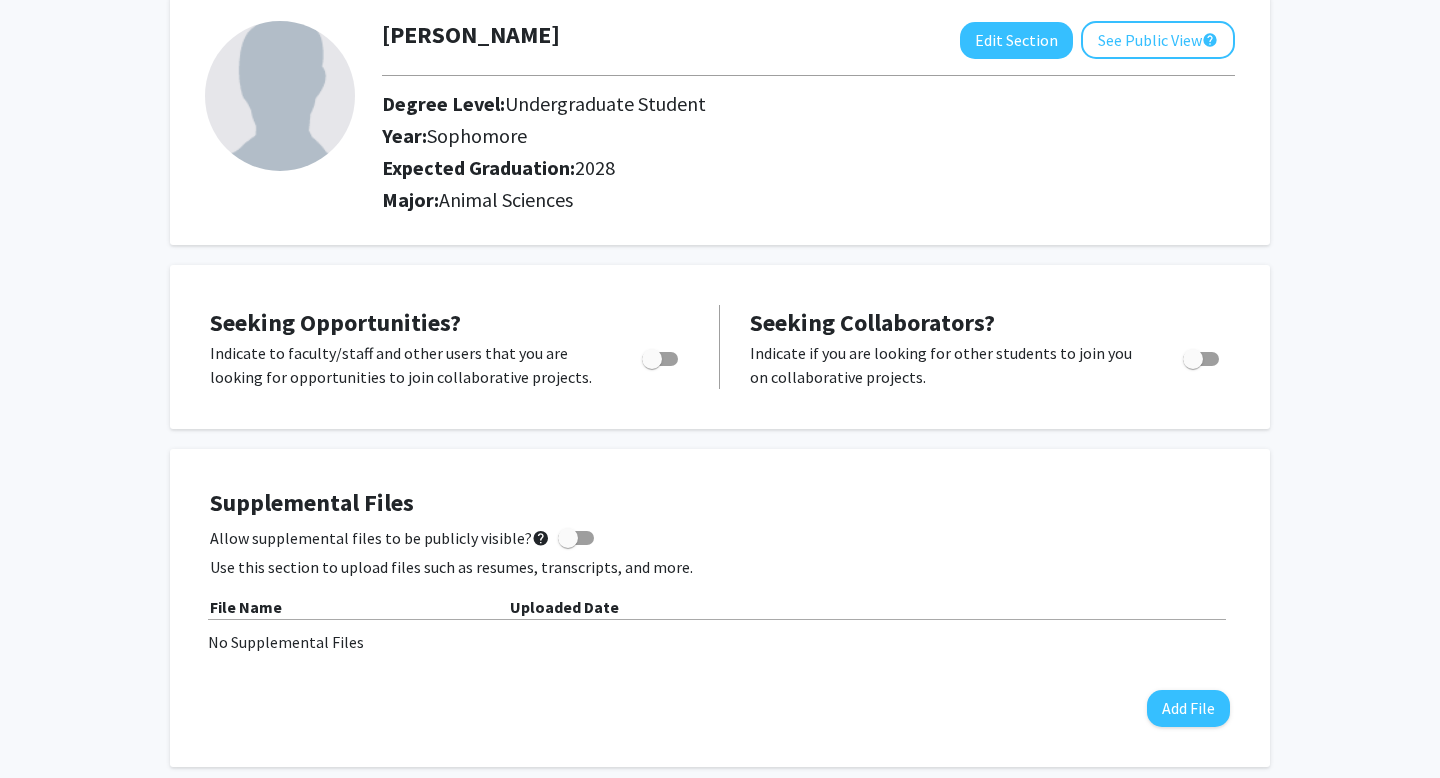 scroll, scrollTop: 135, scrollLeft: 0, axis: vertical 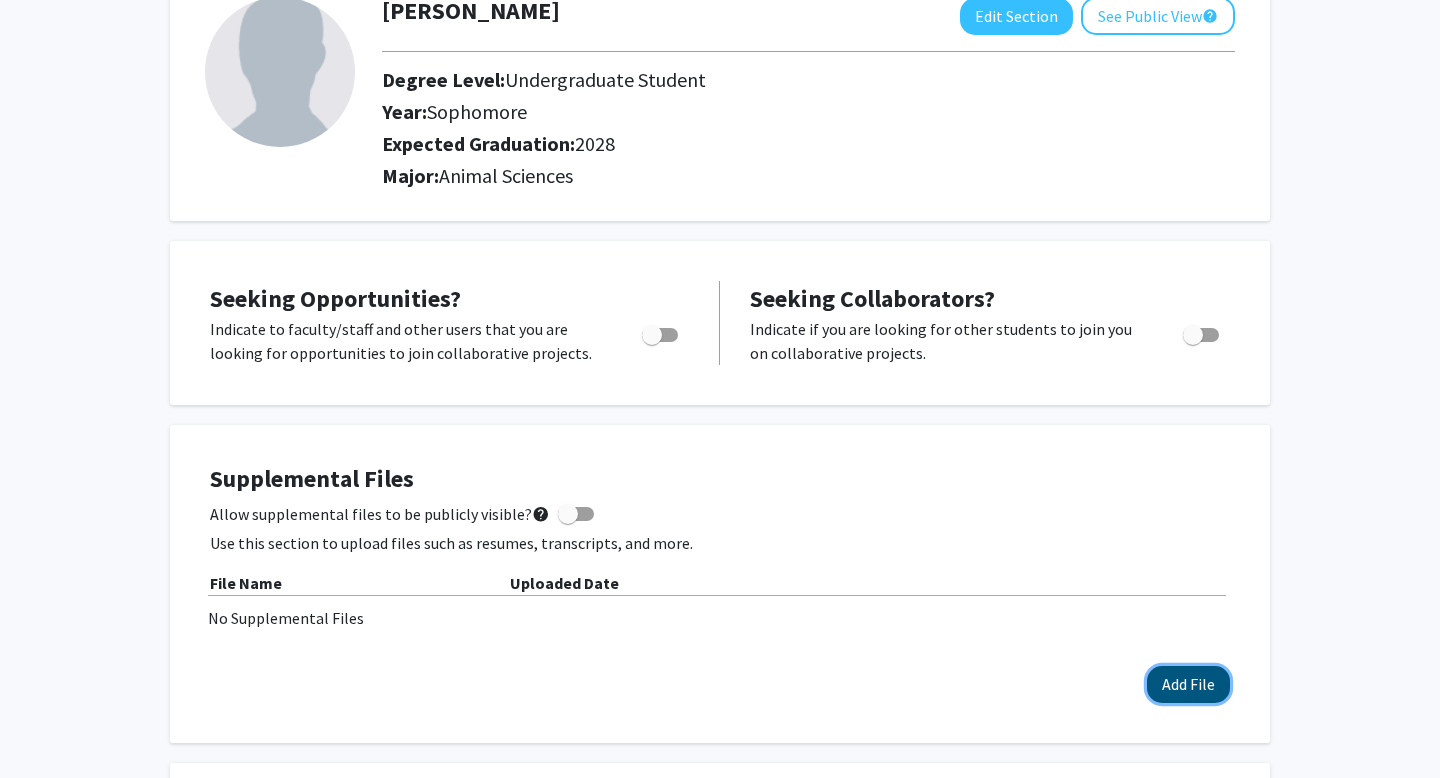 click on "Add File" 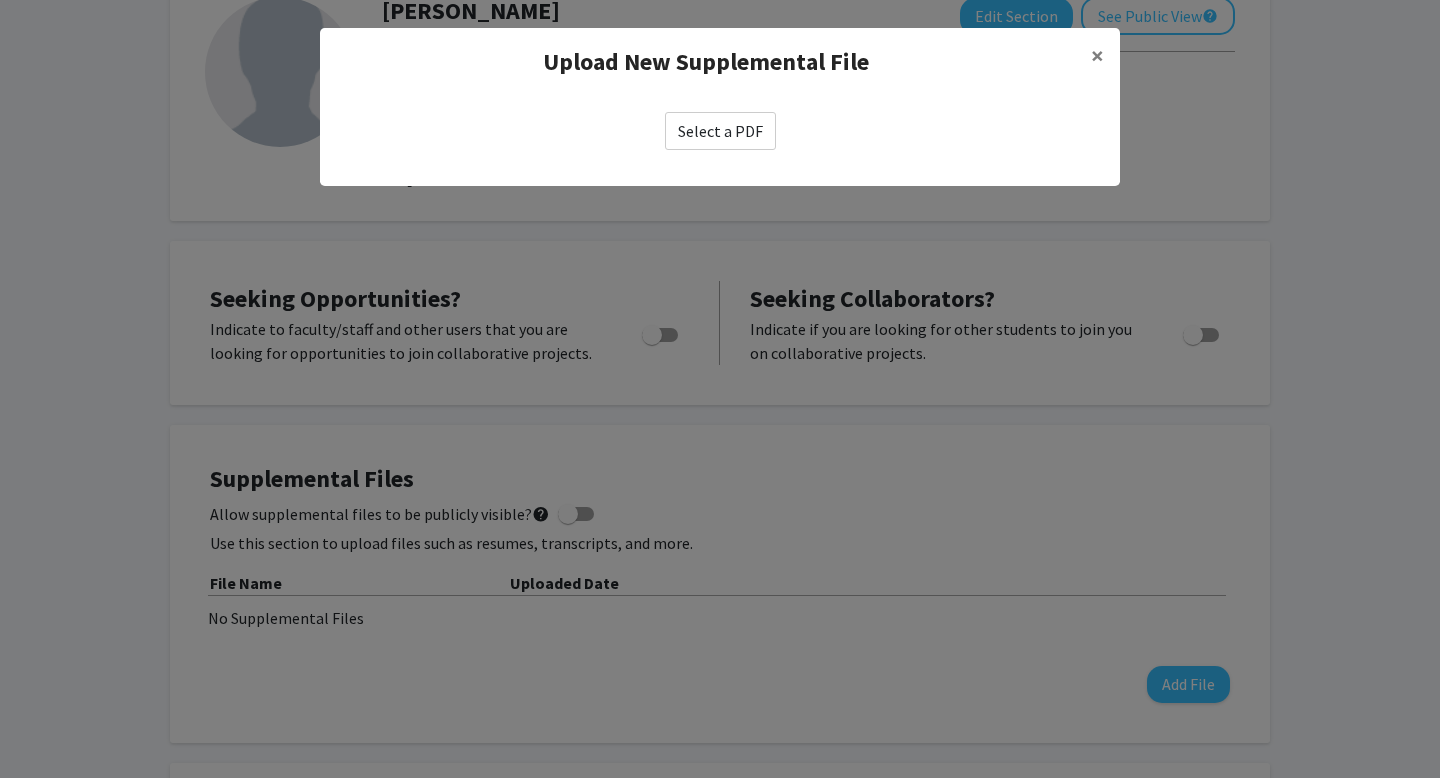 click on "Select a PDF" 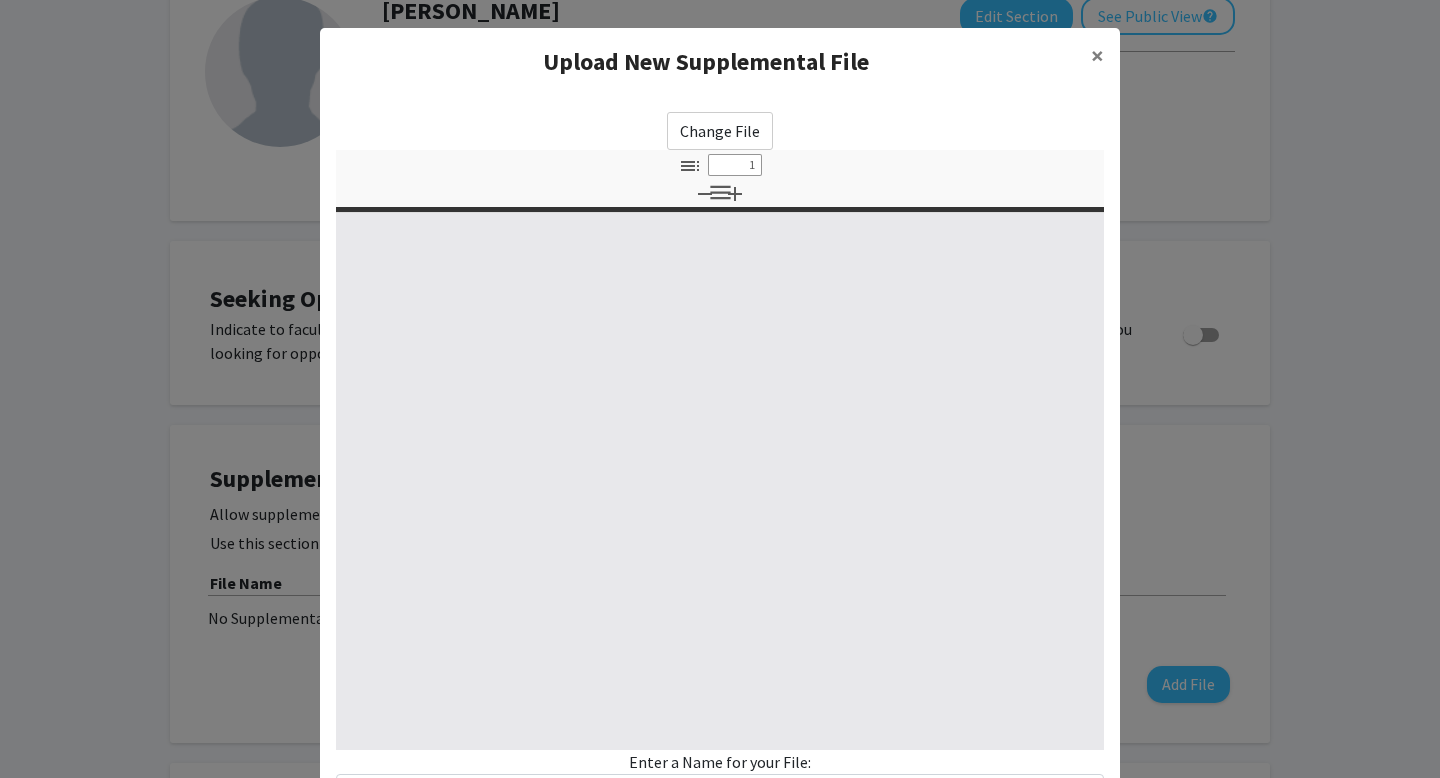 select on "custom" 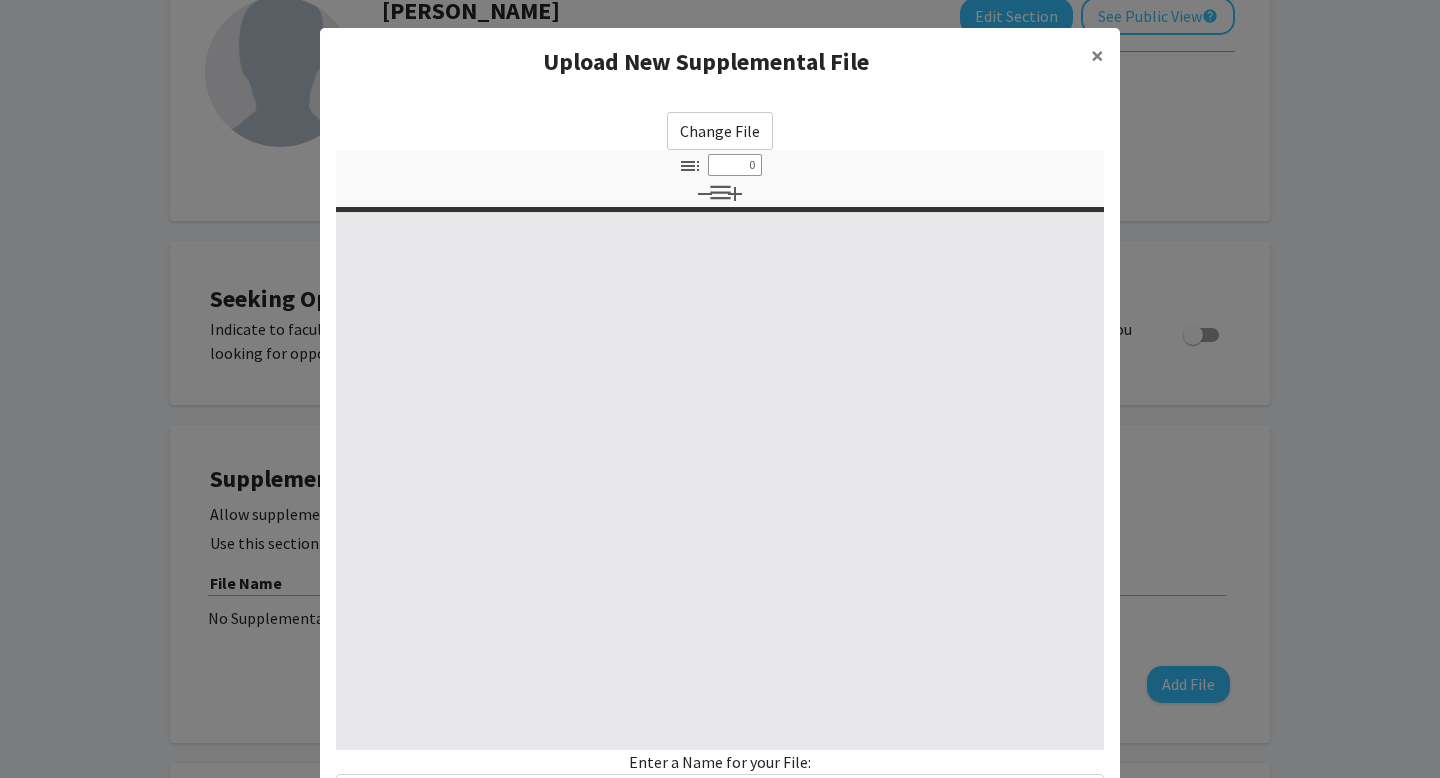 select on "custom" 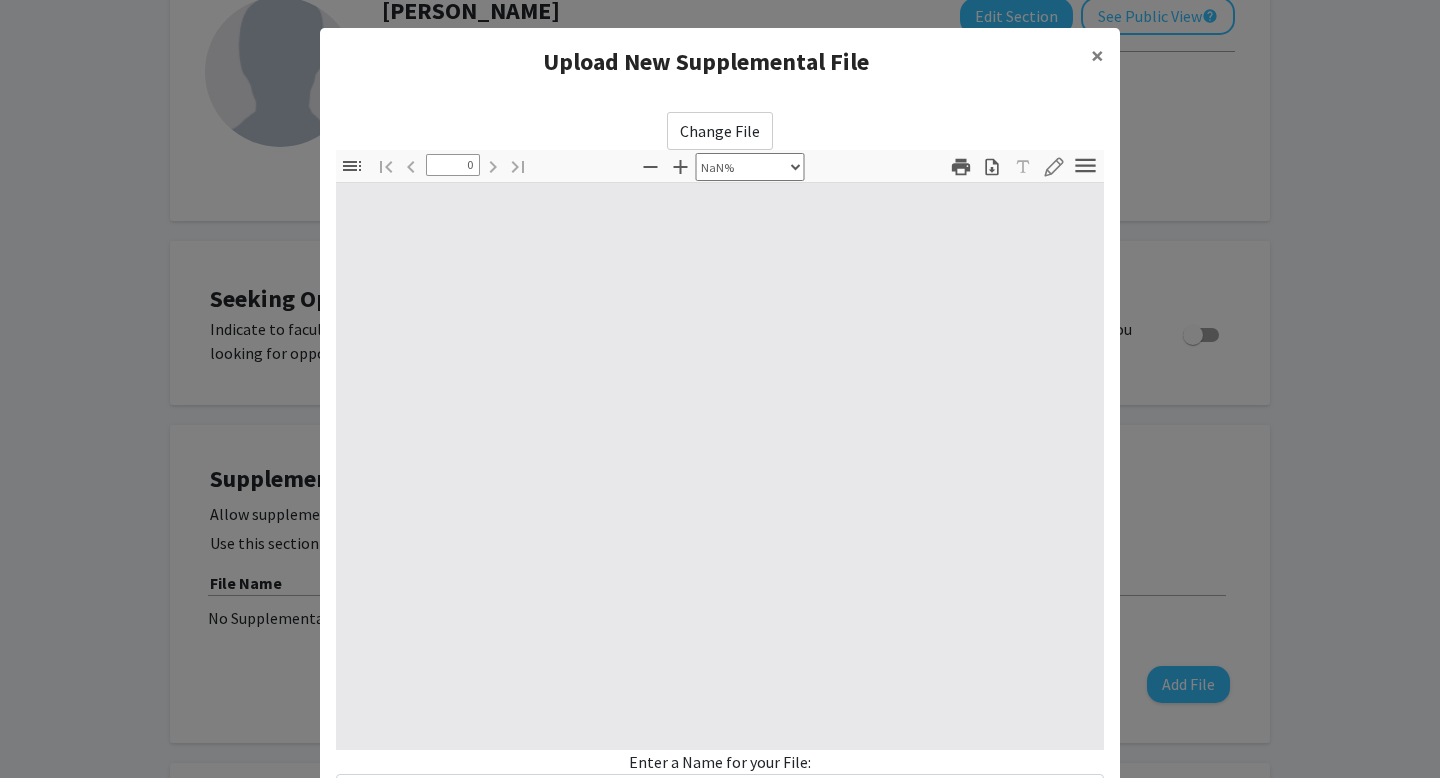 type on "1" 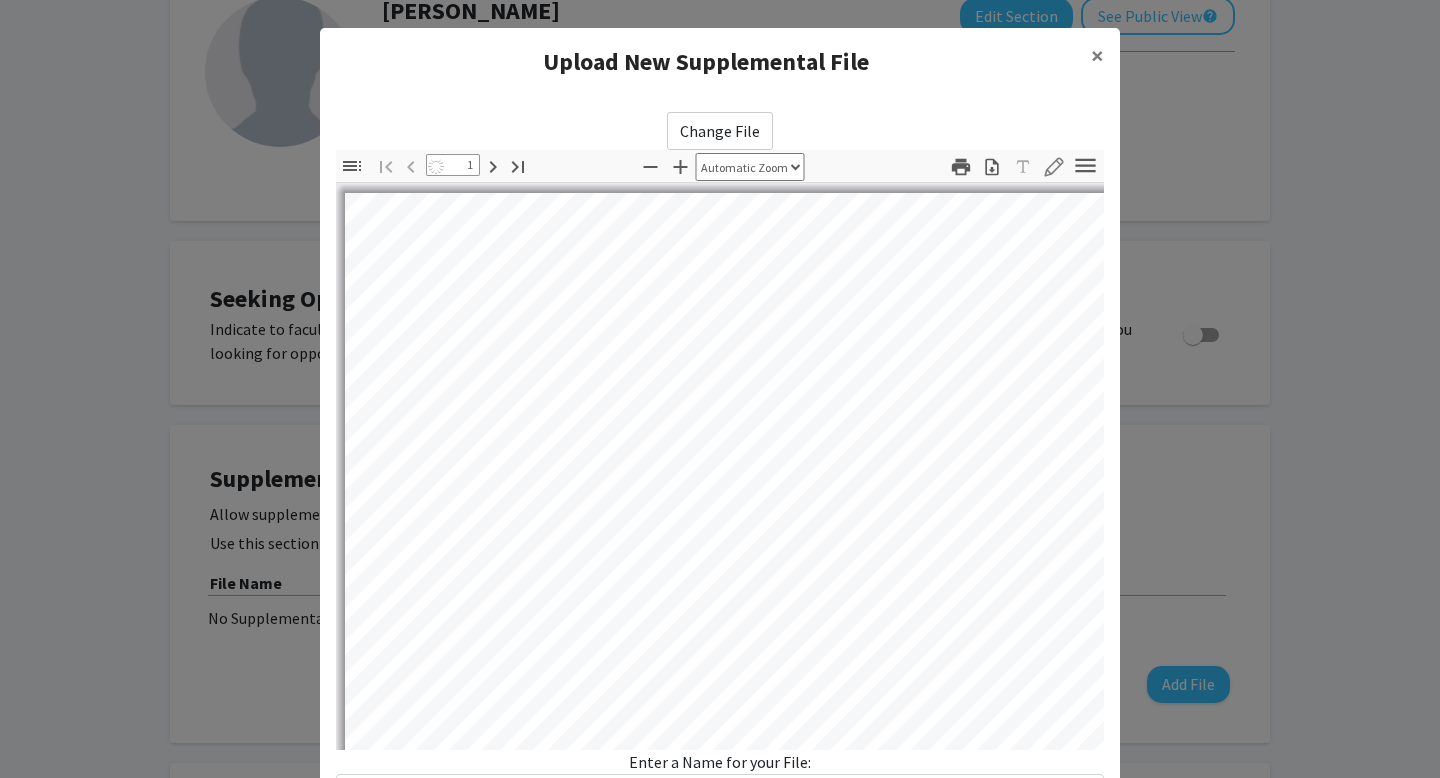 select on "auto" 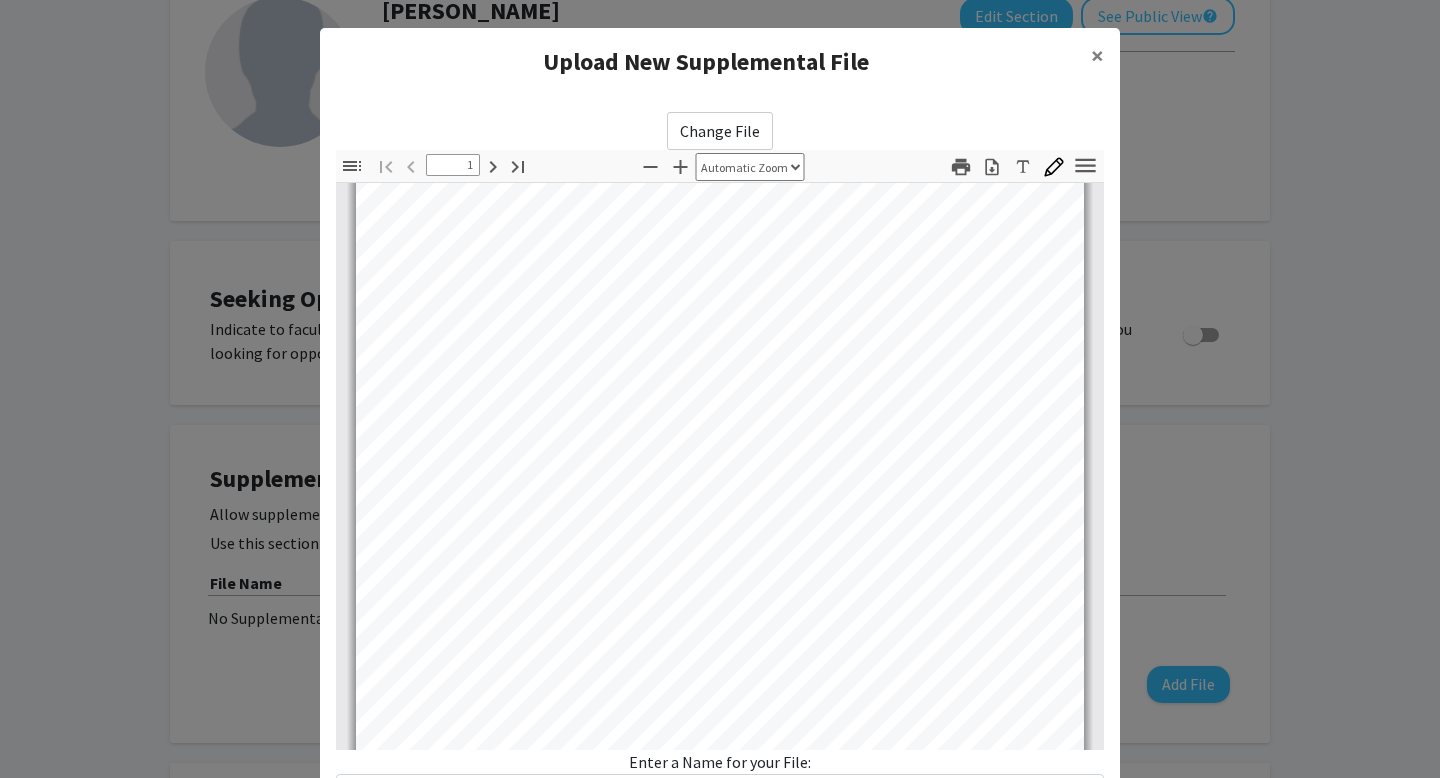 scroll, scrollTop: 0, scrollLeft: 0, axis: both 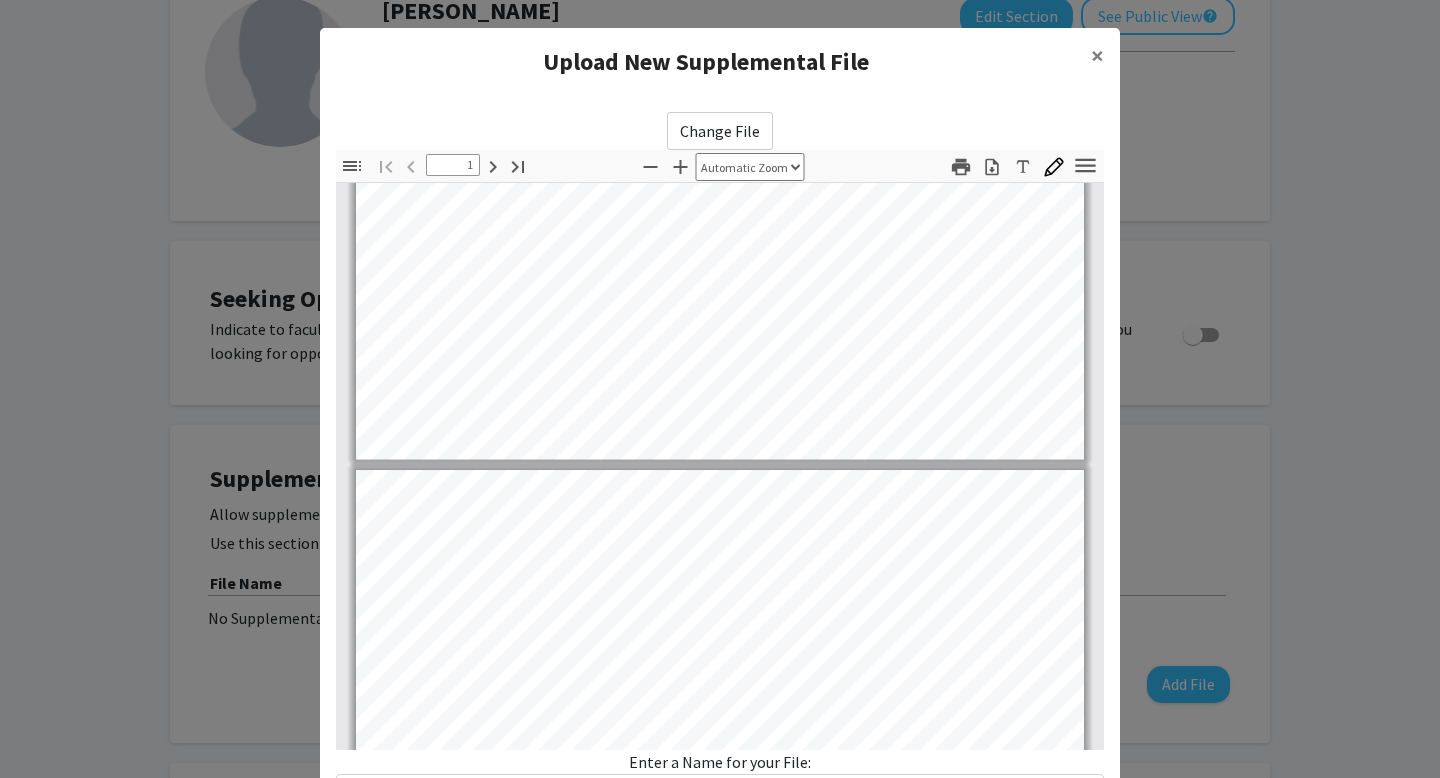 type on "2" 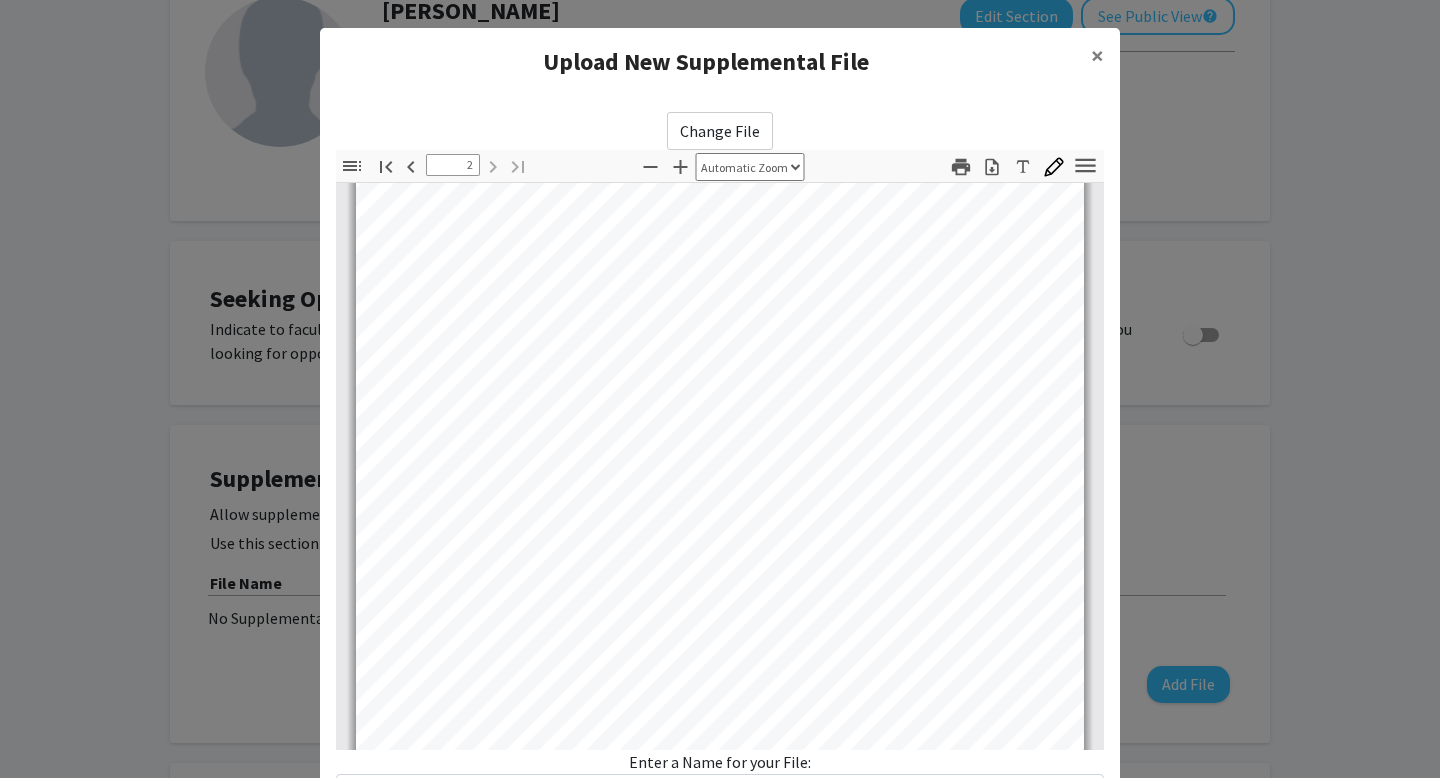 scroll, scrollTop: 1097, scrollLeft: 0, axis: vertical 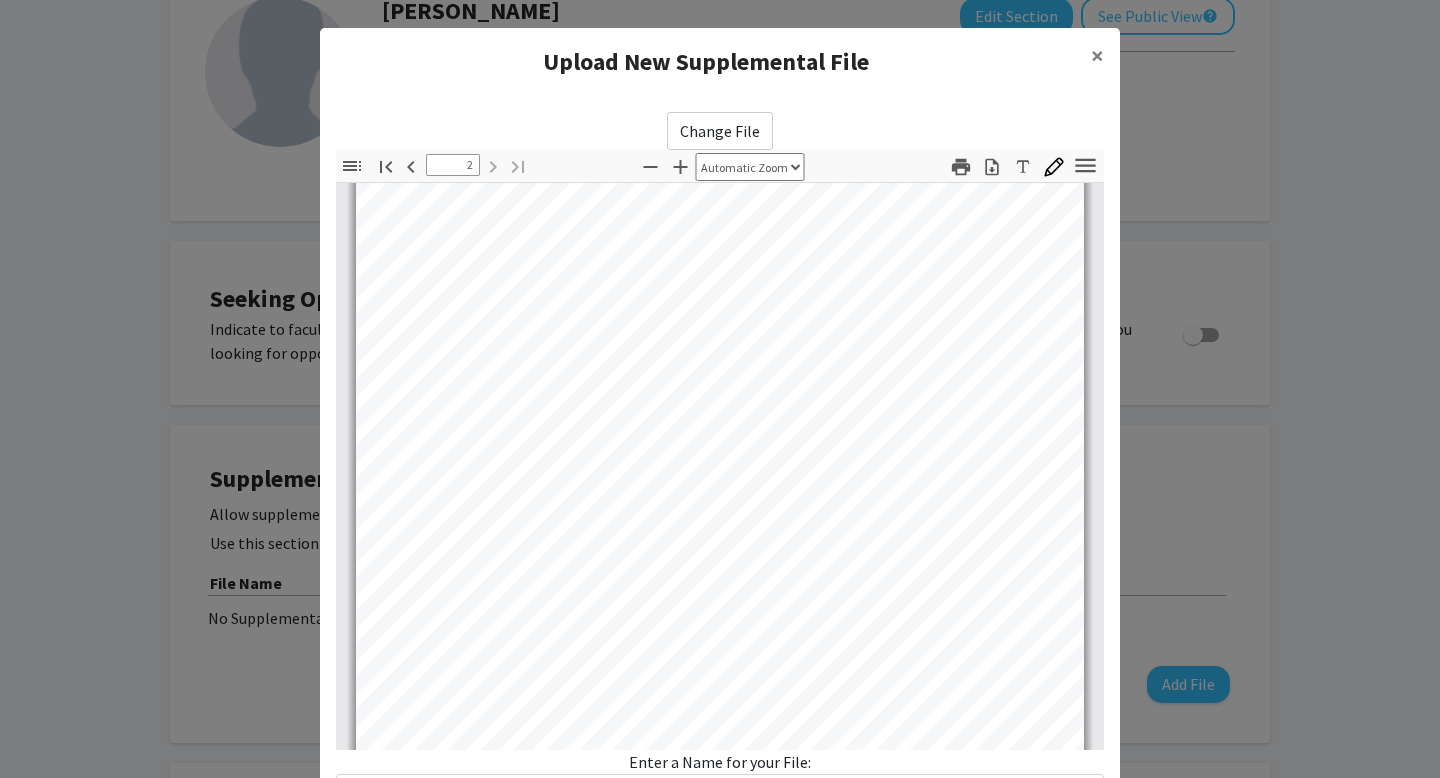 click on "Enter a Name for your File:" 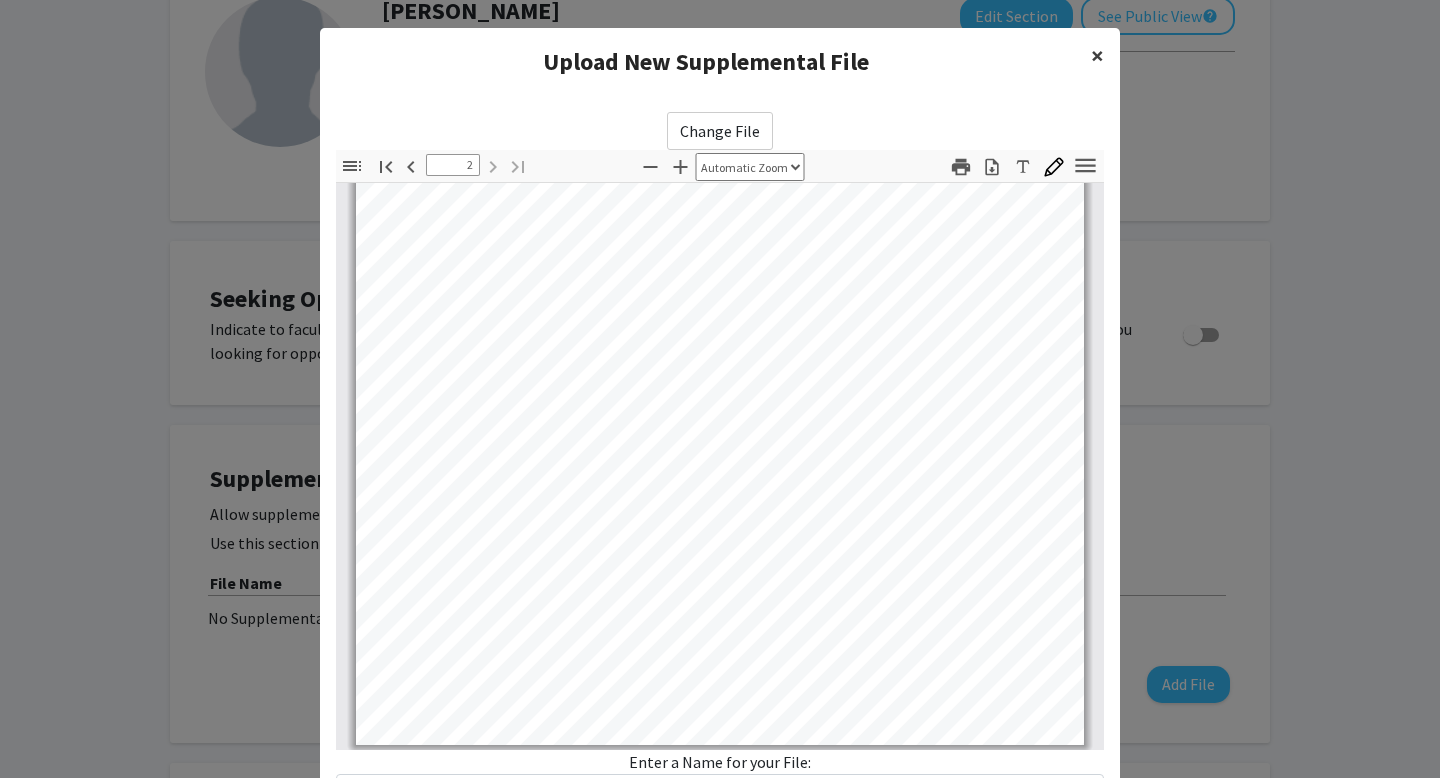 click on "×" 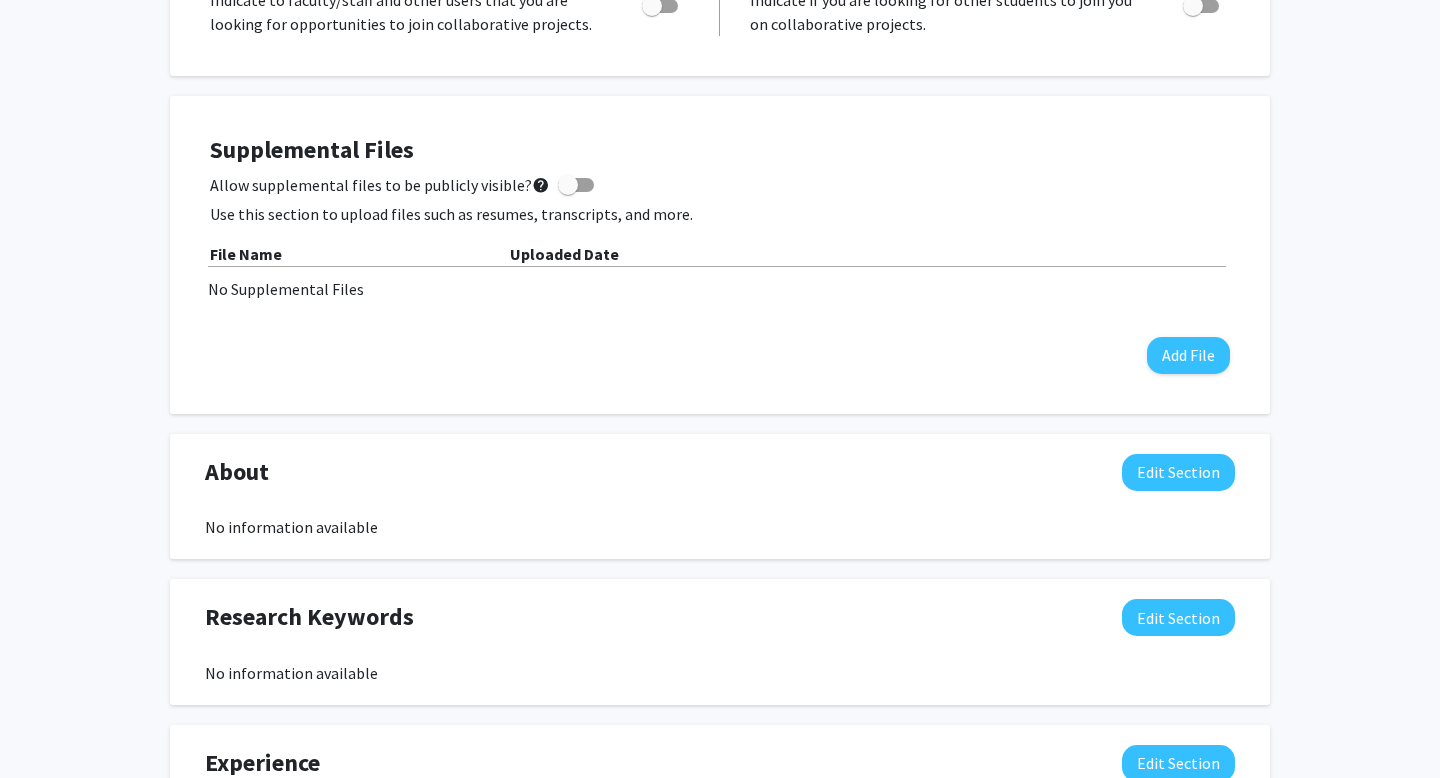 scroll, scrollTop: 466, scrollLeft: 0, axis: vertical 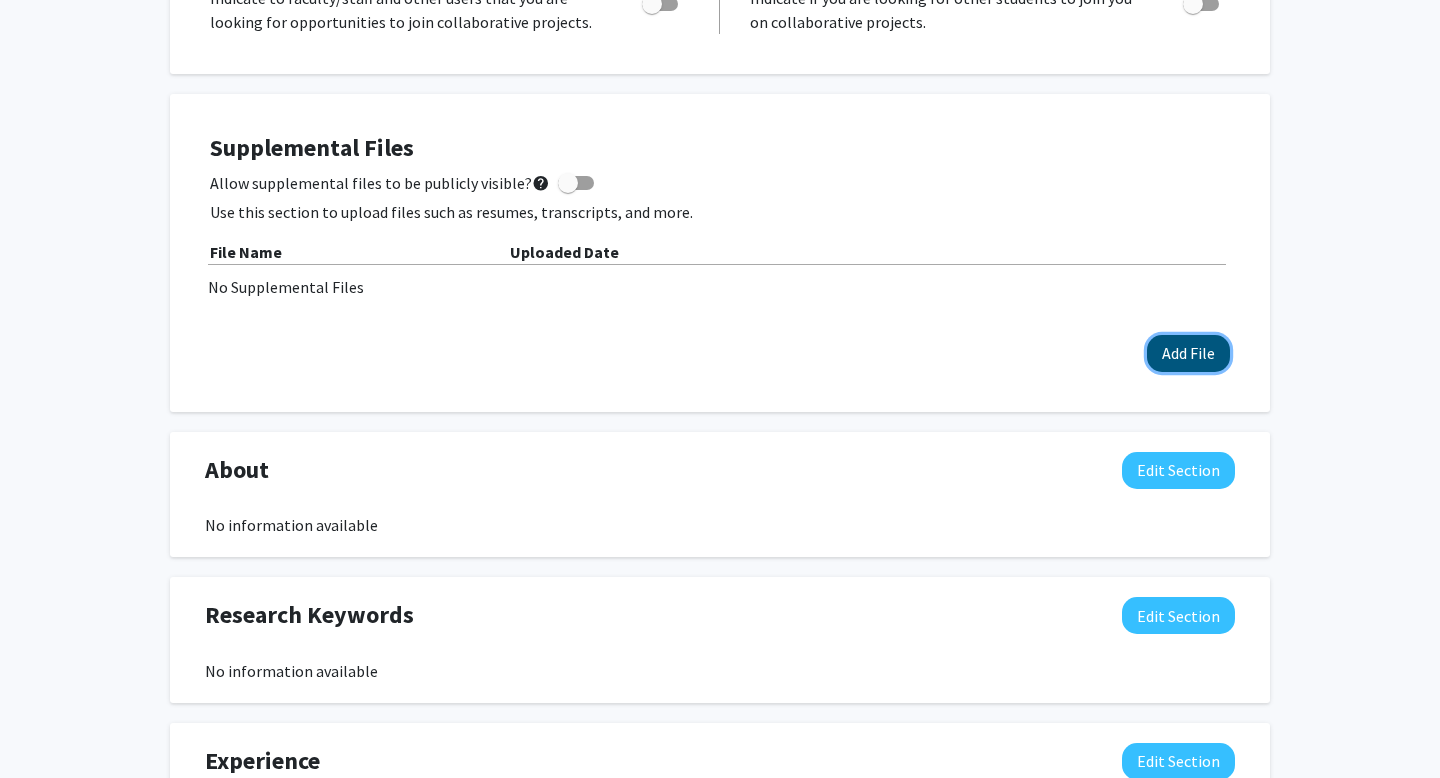 click on "Add File" 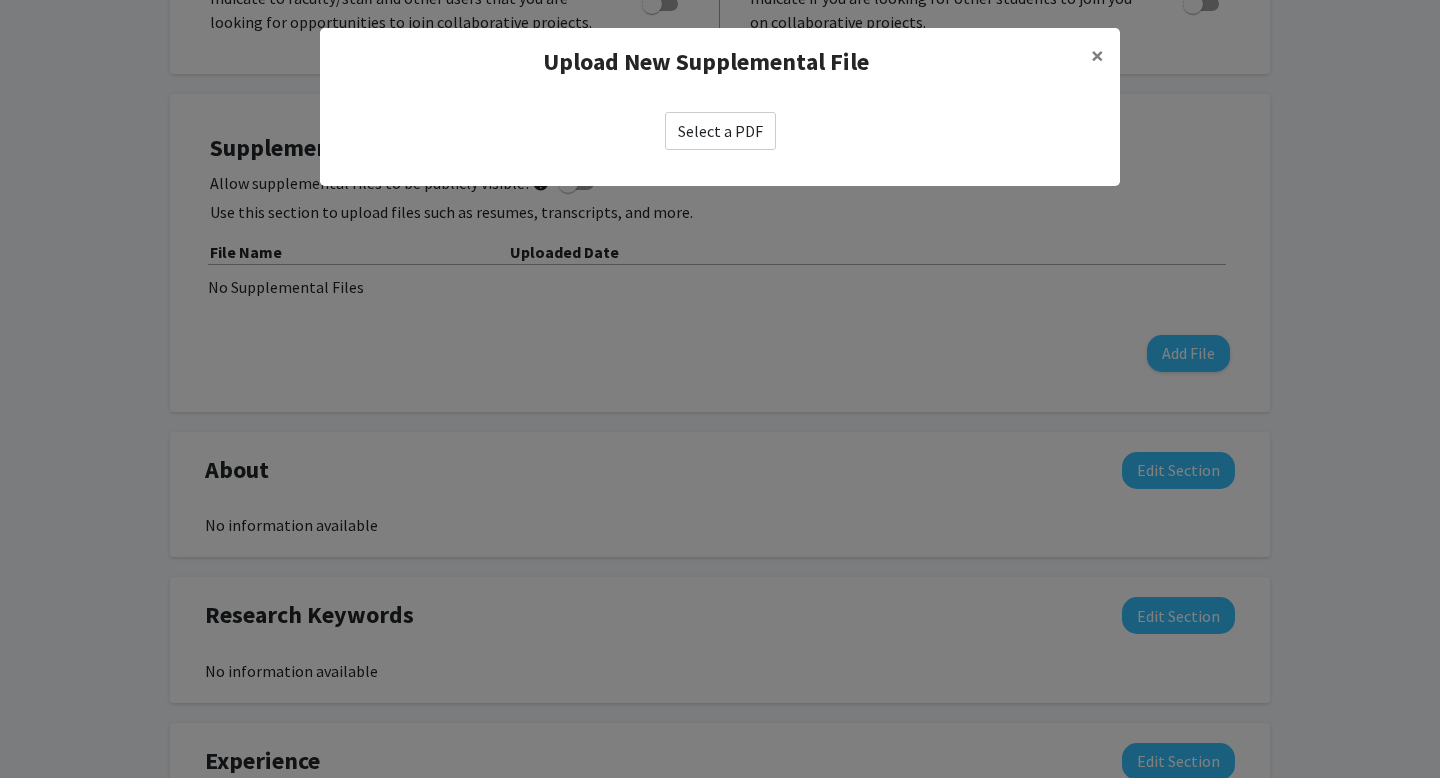 click on "Select a PDF" 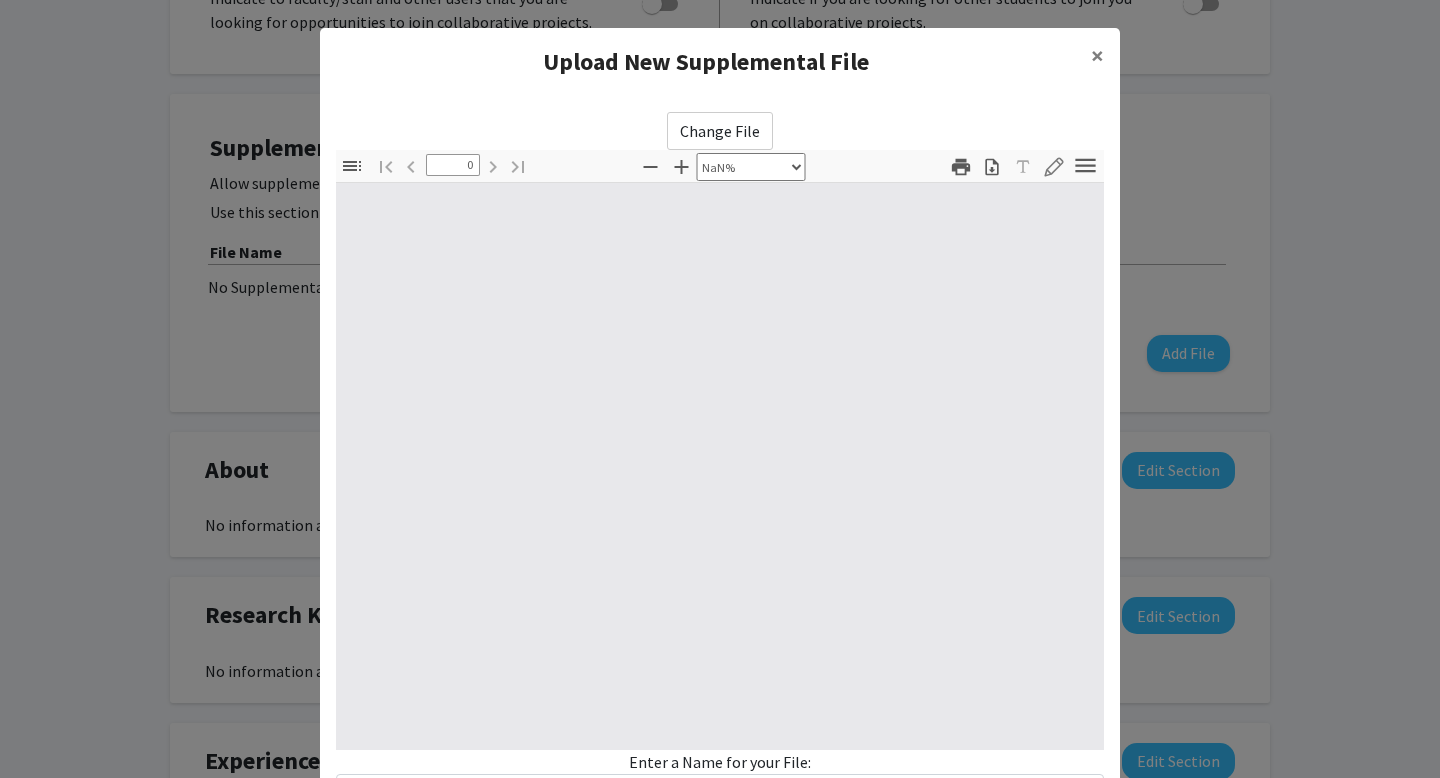 type on "1" 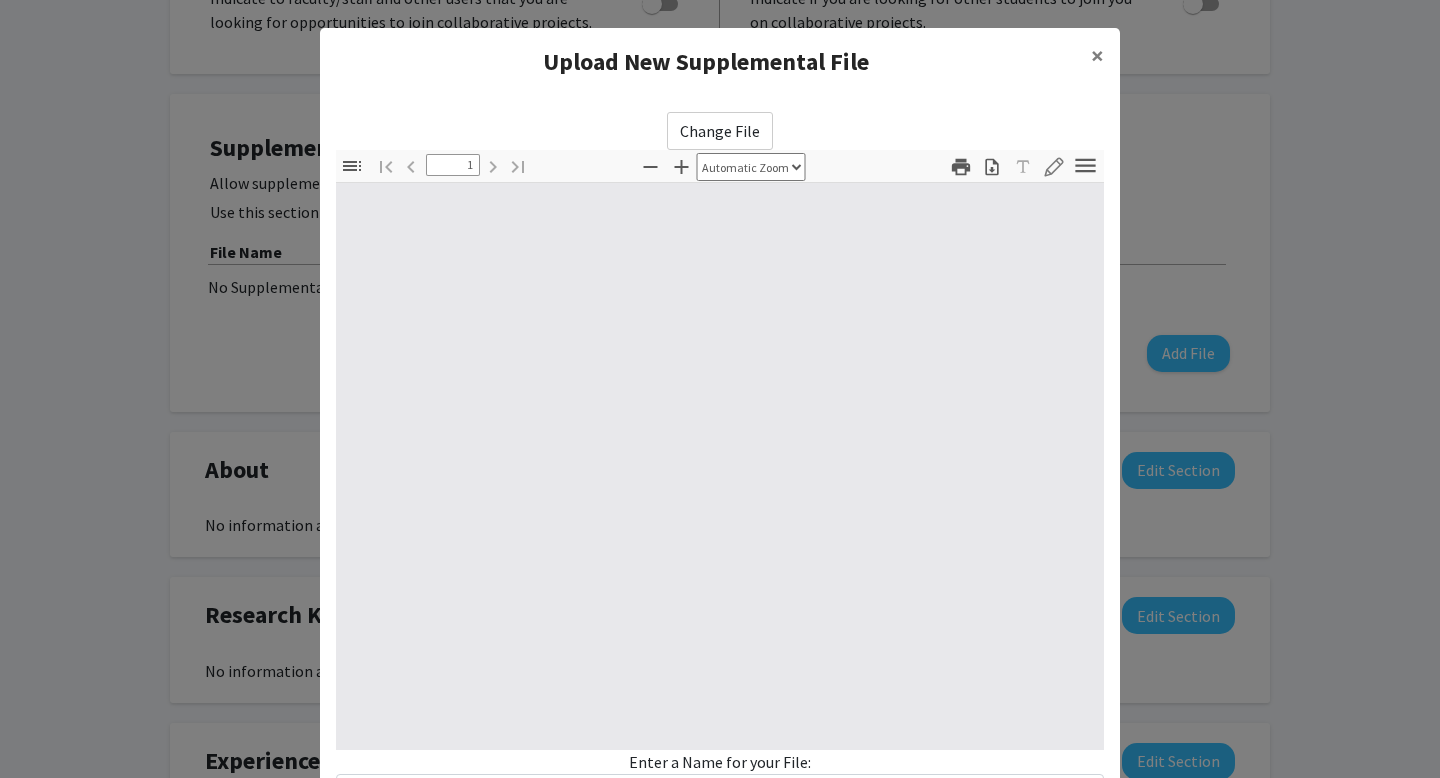 select on "auto" 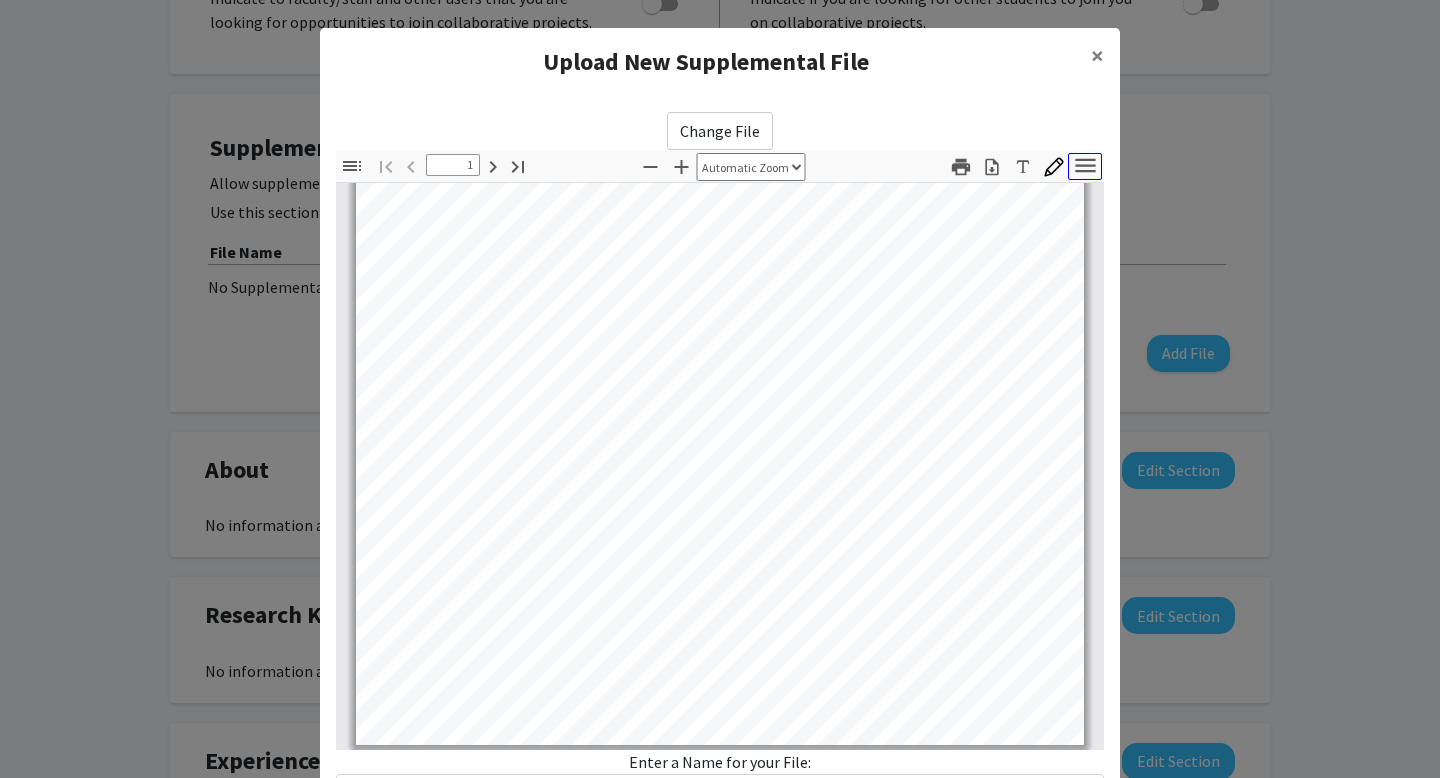 click 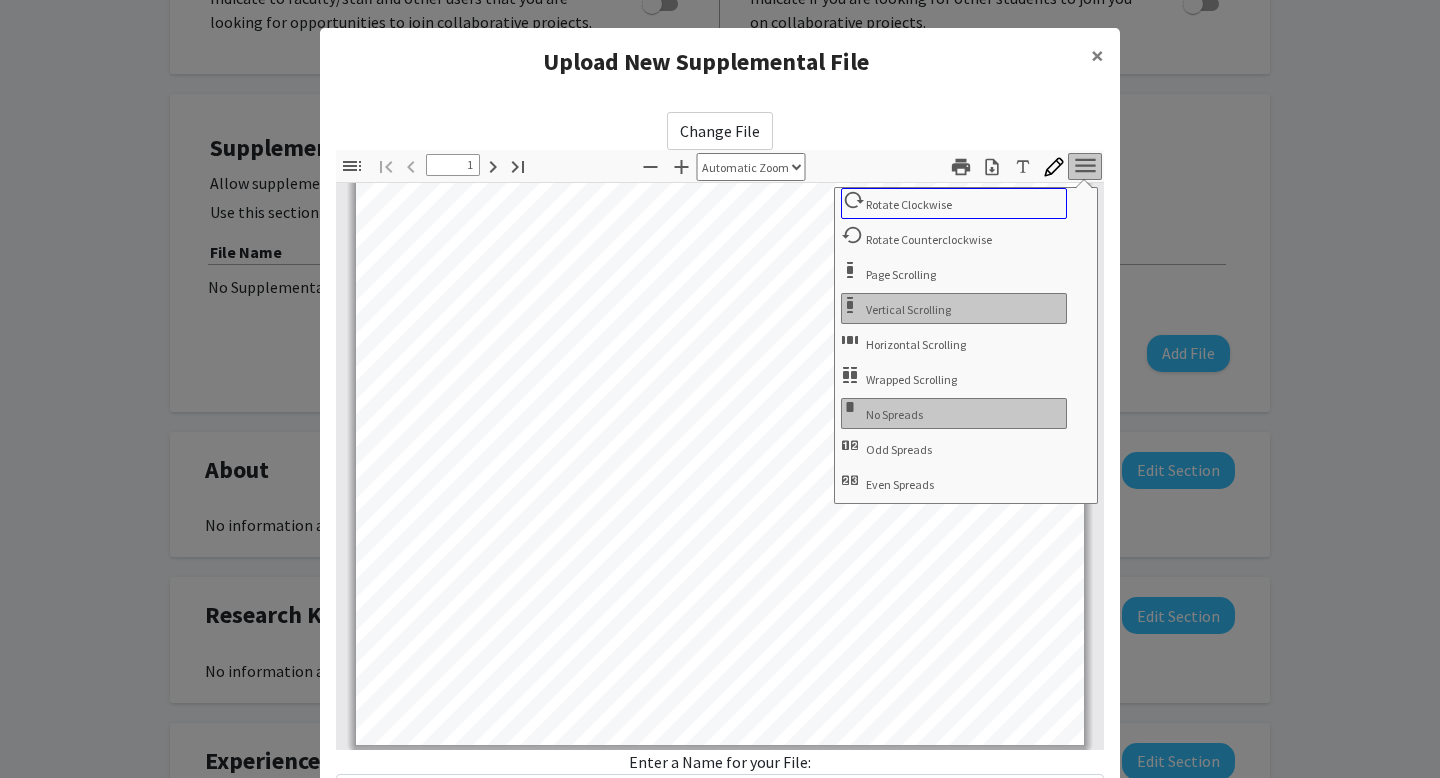 click on "Rotate Clockwise" at bounding box center (954, 203) 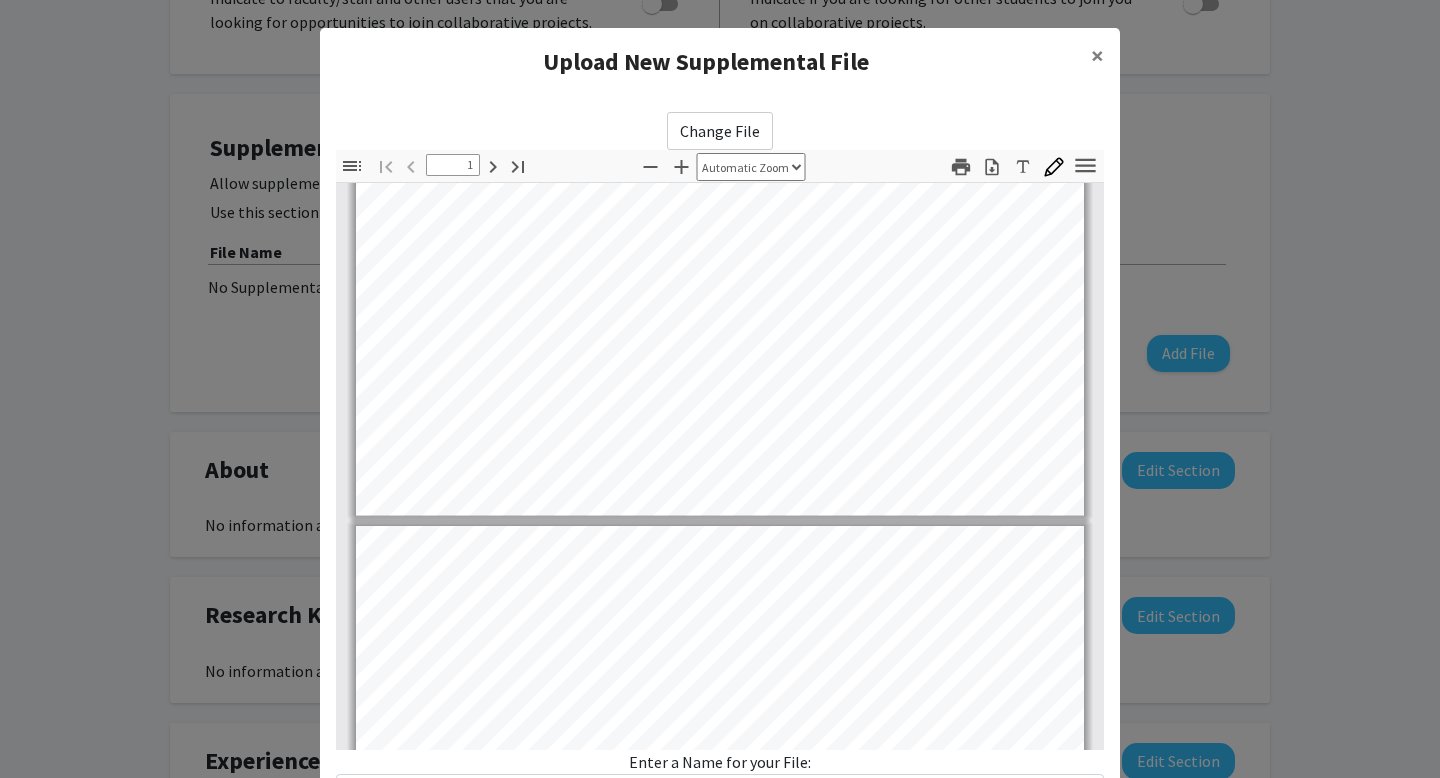 scroll, scrollTop: 663, scrollLeft: 0, axis: vertical 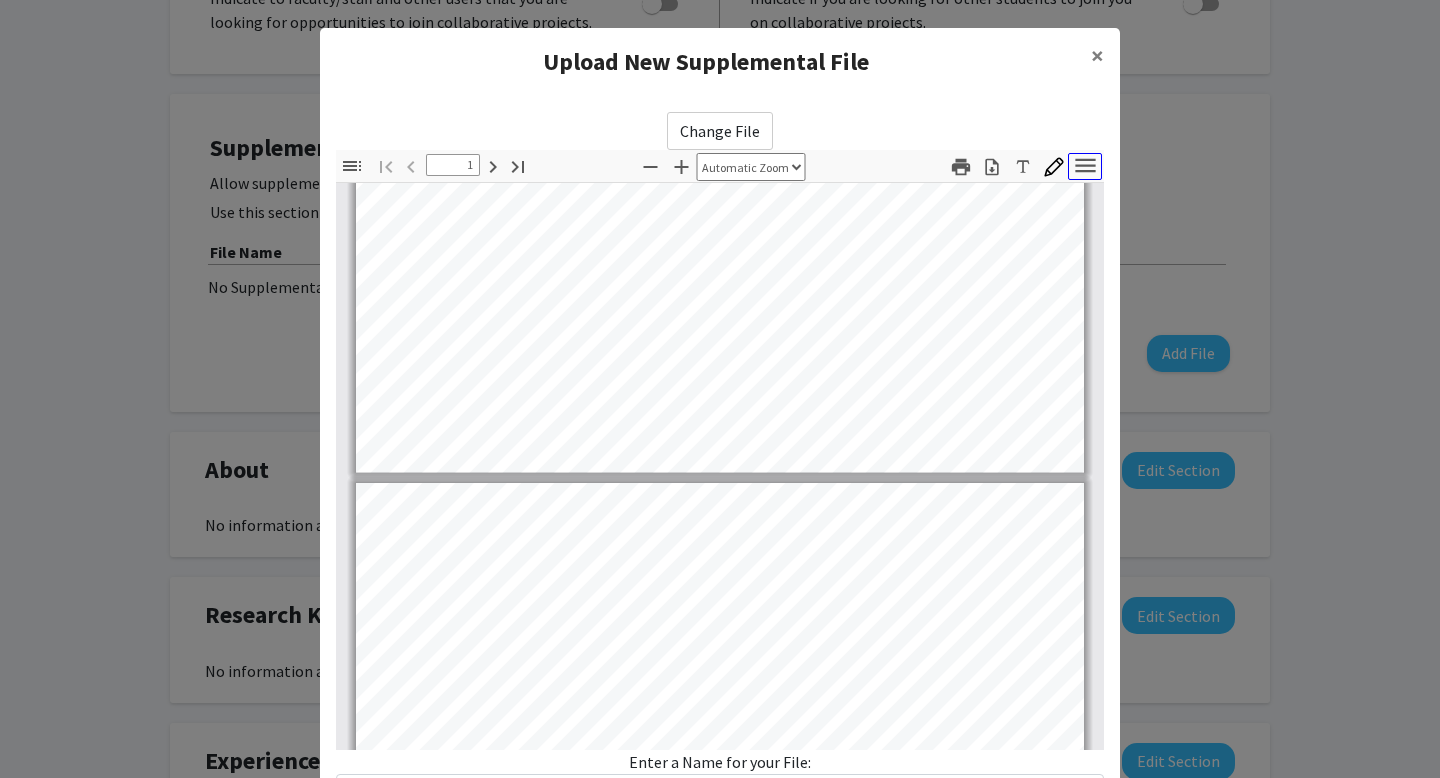 click 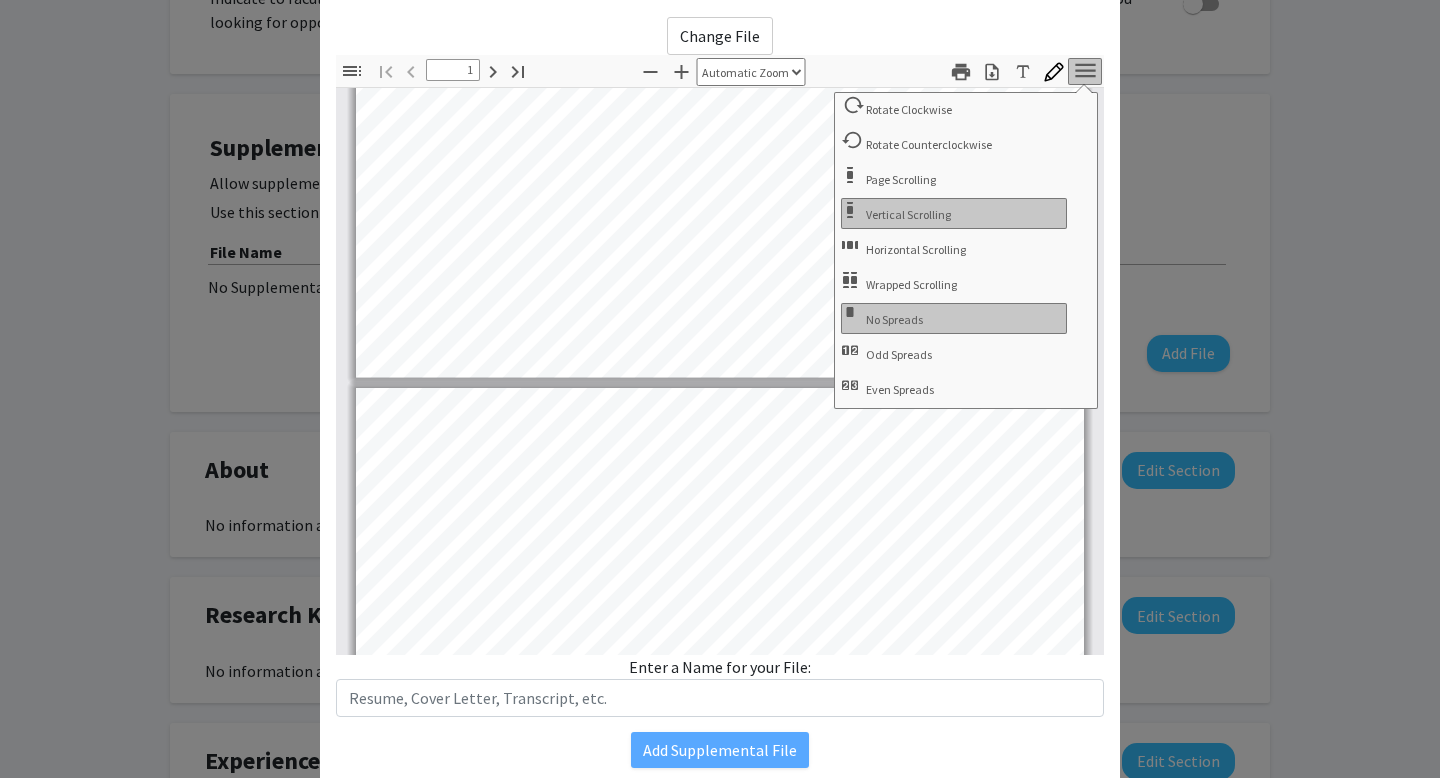 scroll, scrollTop: 100, scrollLeft: 0, axis: vertical 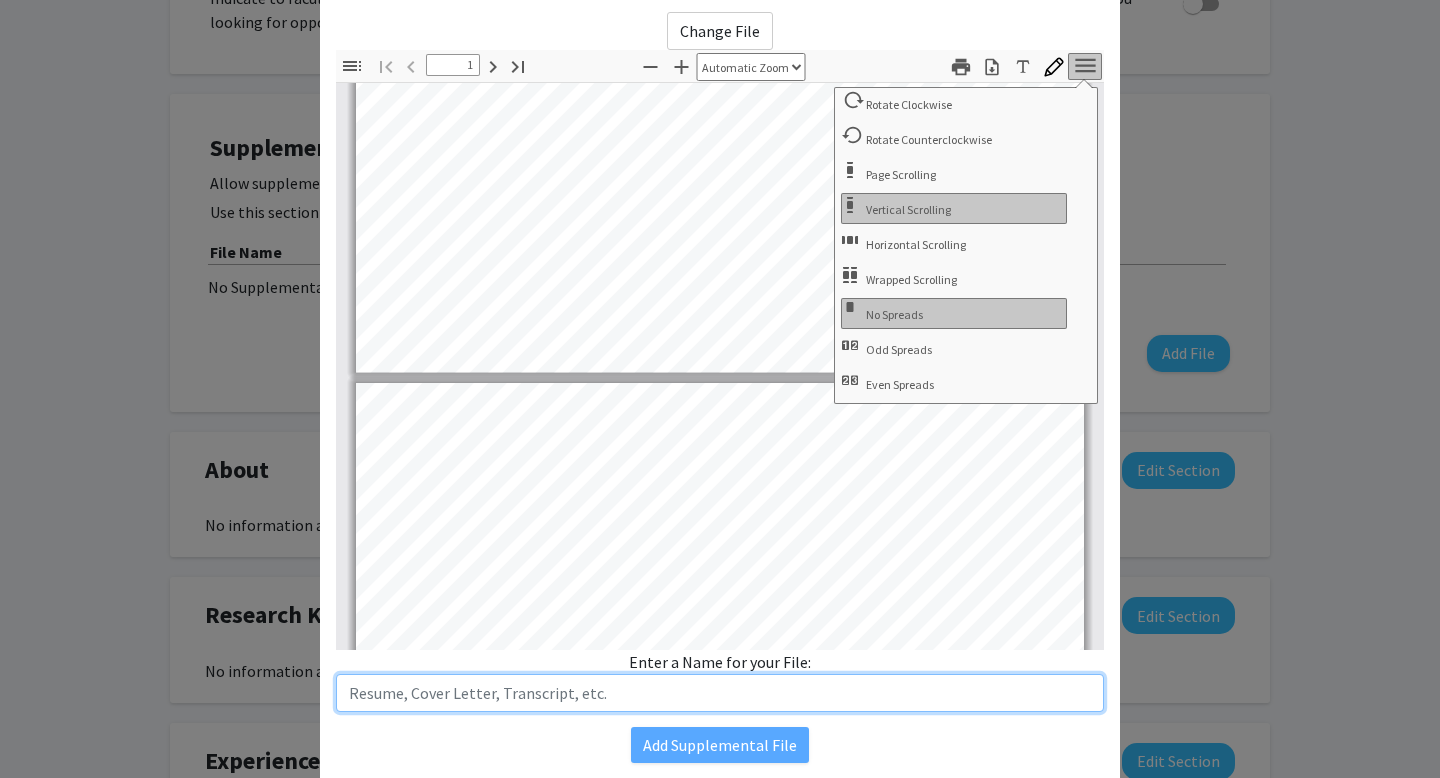 click at bounding box center (720, 693) 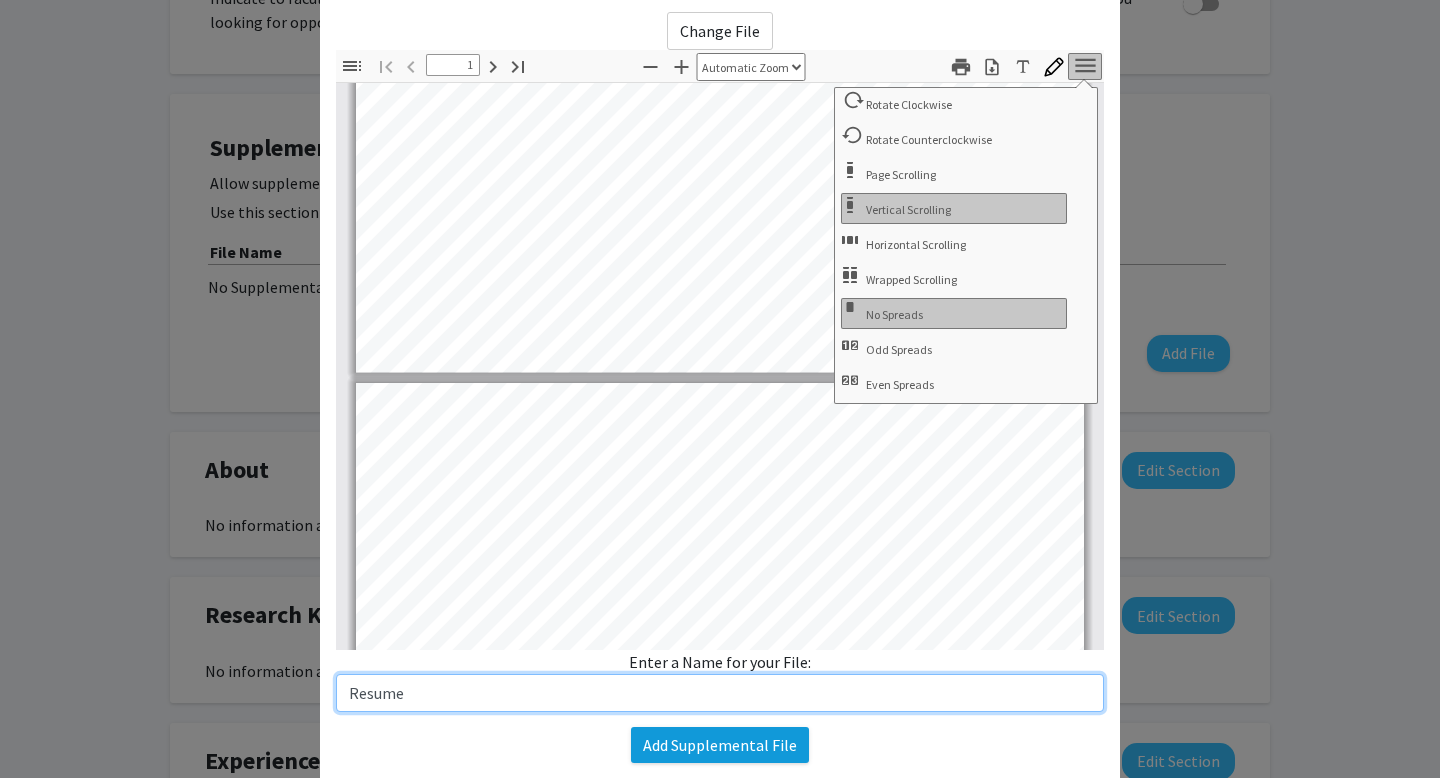 type on "Resume" 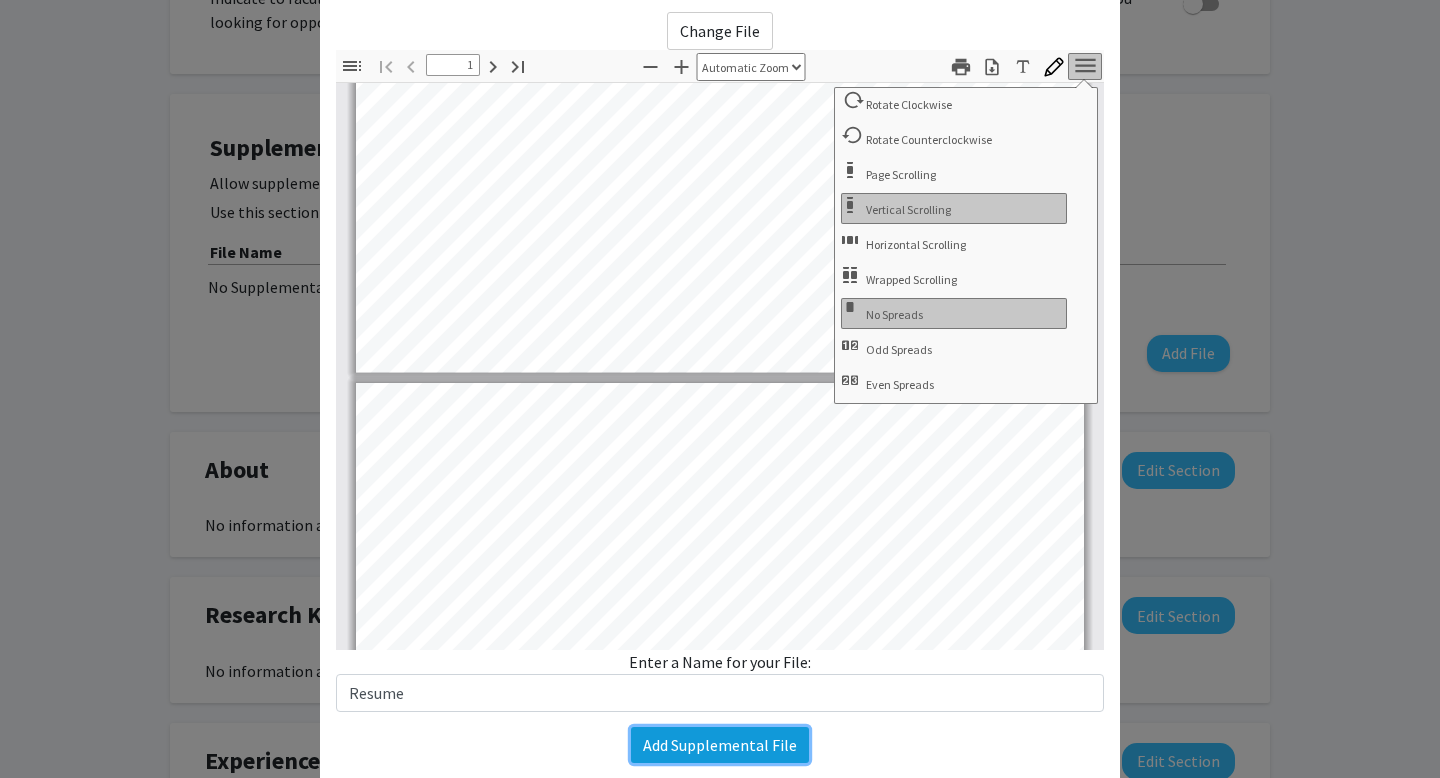 click on "Add Supplemental File" 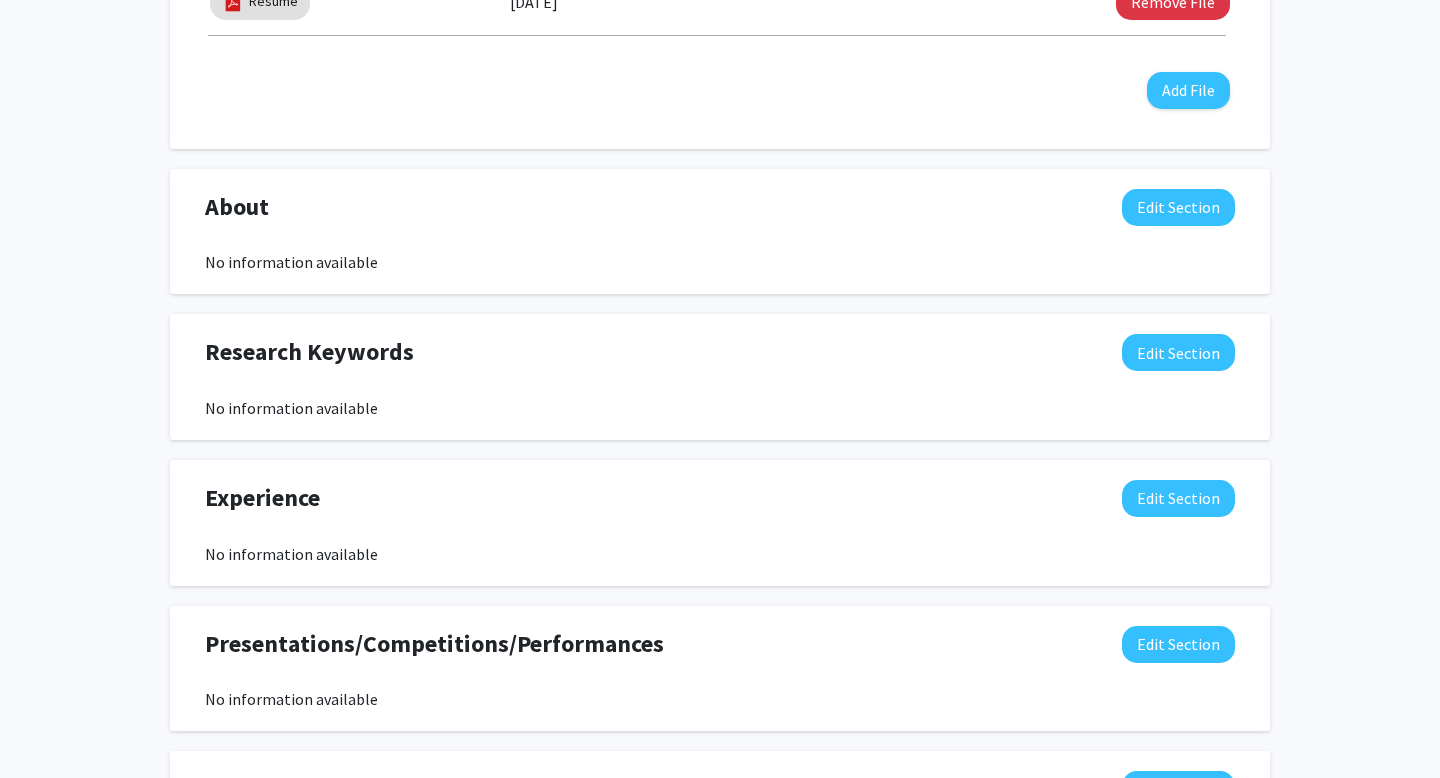scroll, scrollTop: 776, scrollLeft: 0, axis: vertical 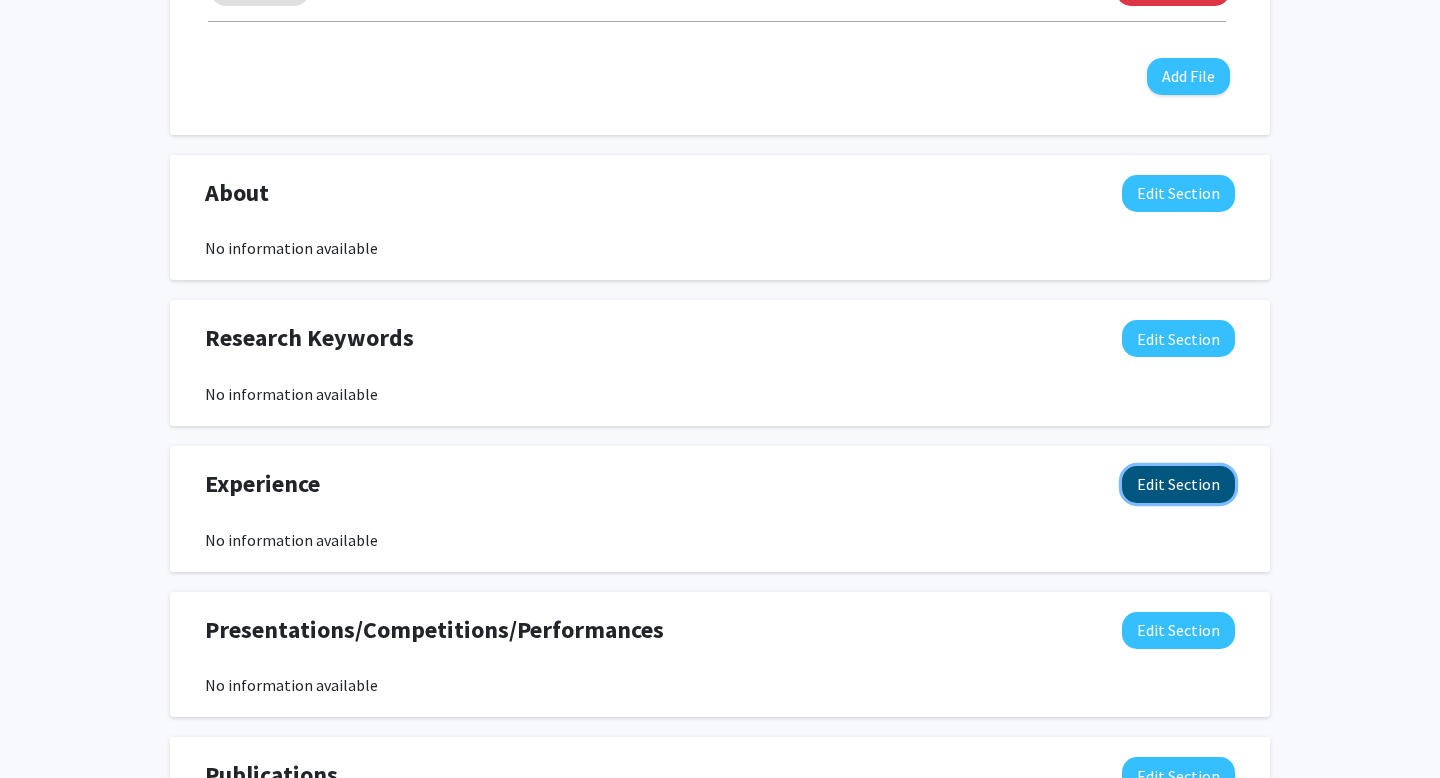 click on "Edit Section" 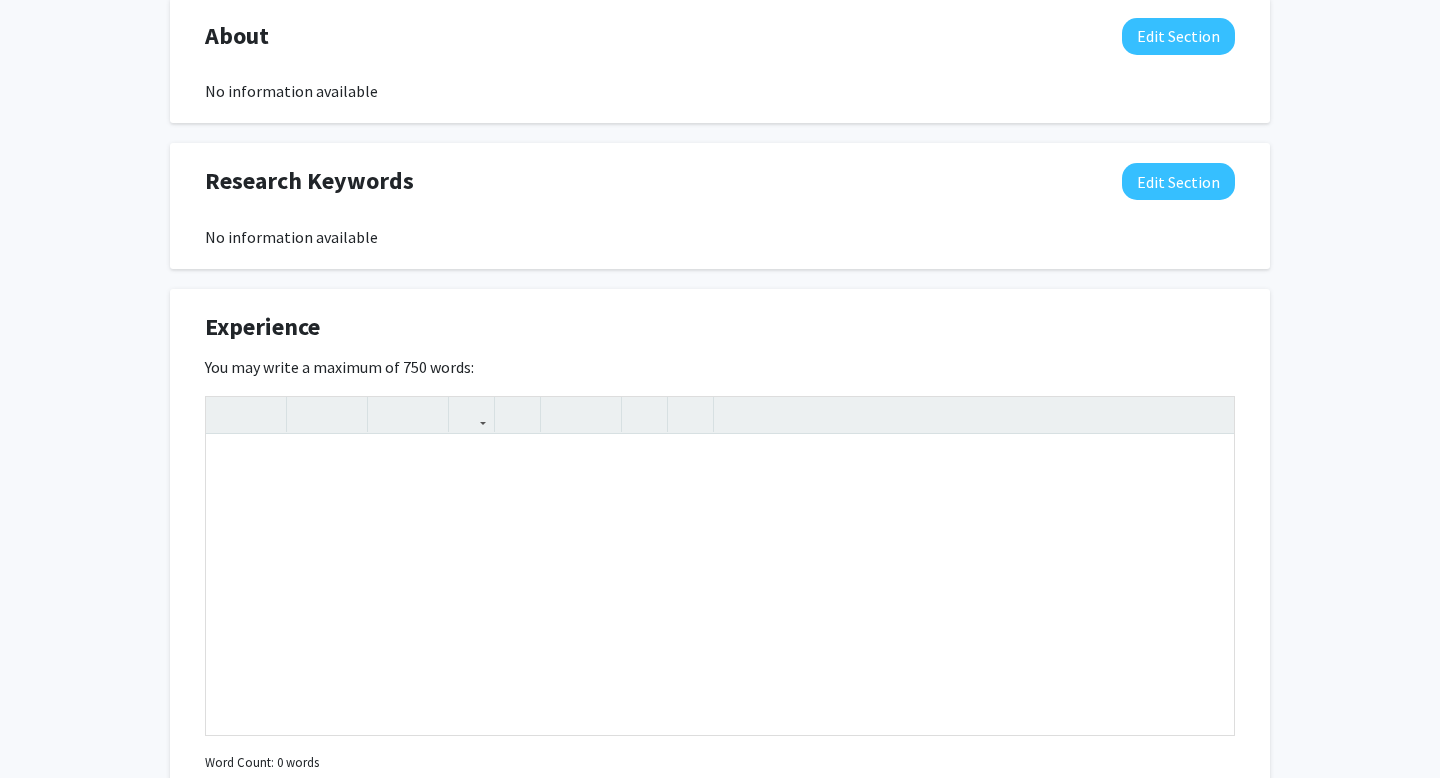scroll, scrollTop: 992, scrollLeft: 0, axis: vertical 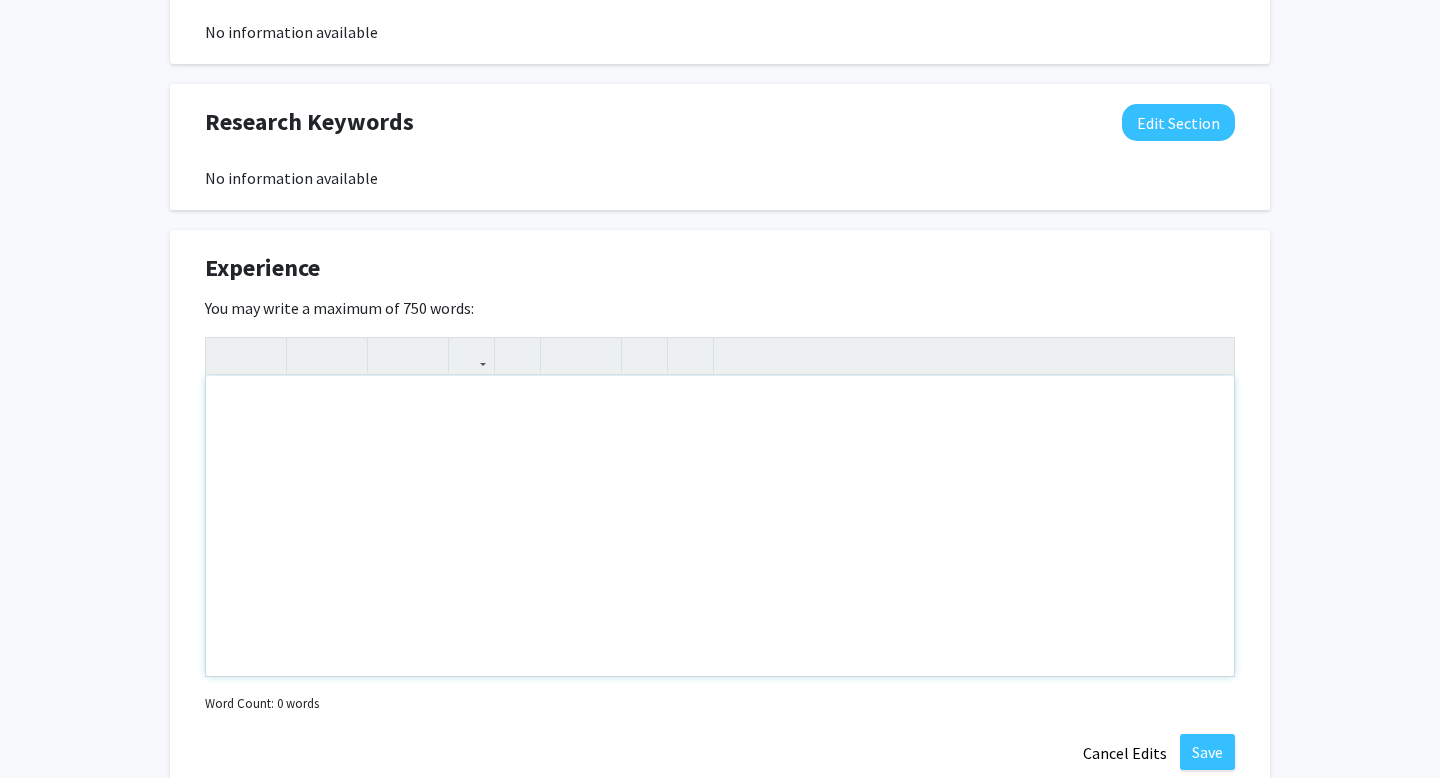 click at bounding box center (720, 526) 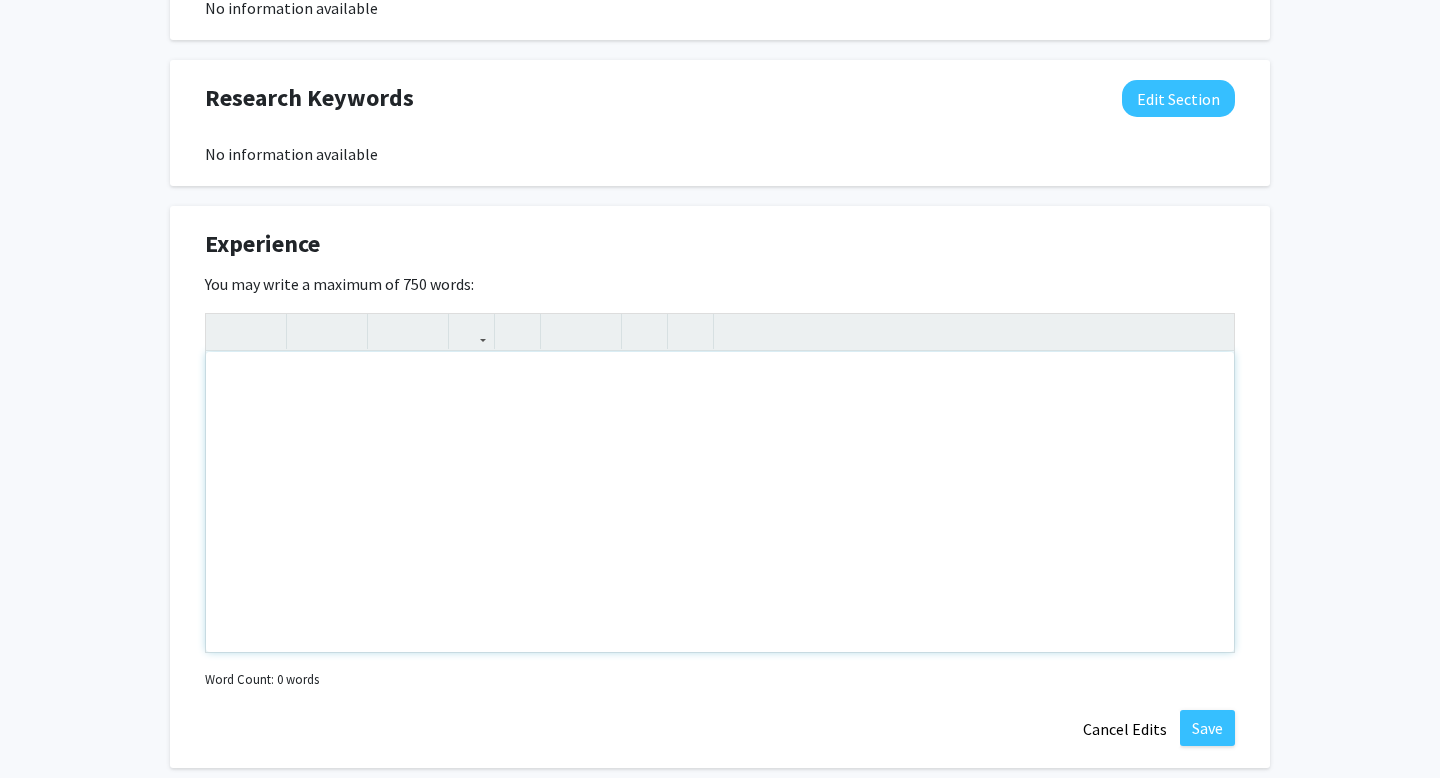 scroll, scrollTop: 1020, scrollLeft: 0, axis: vertical 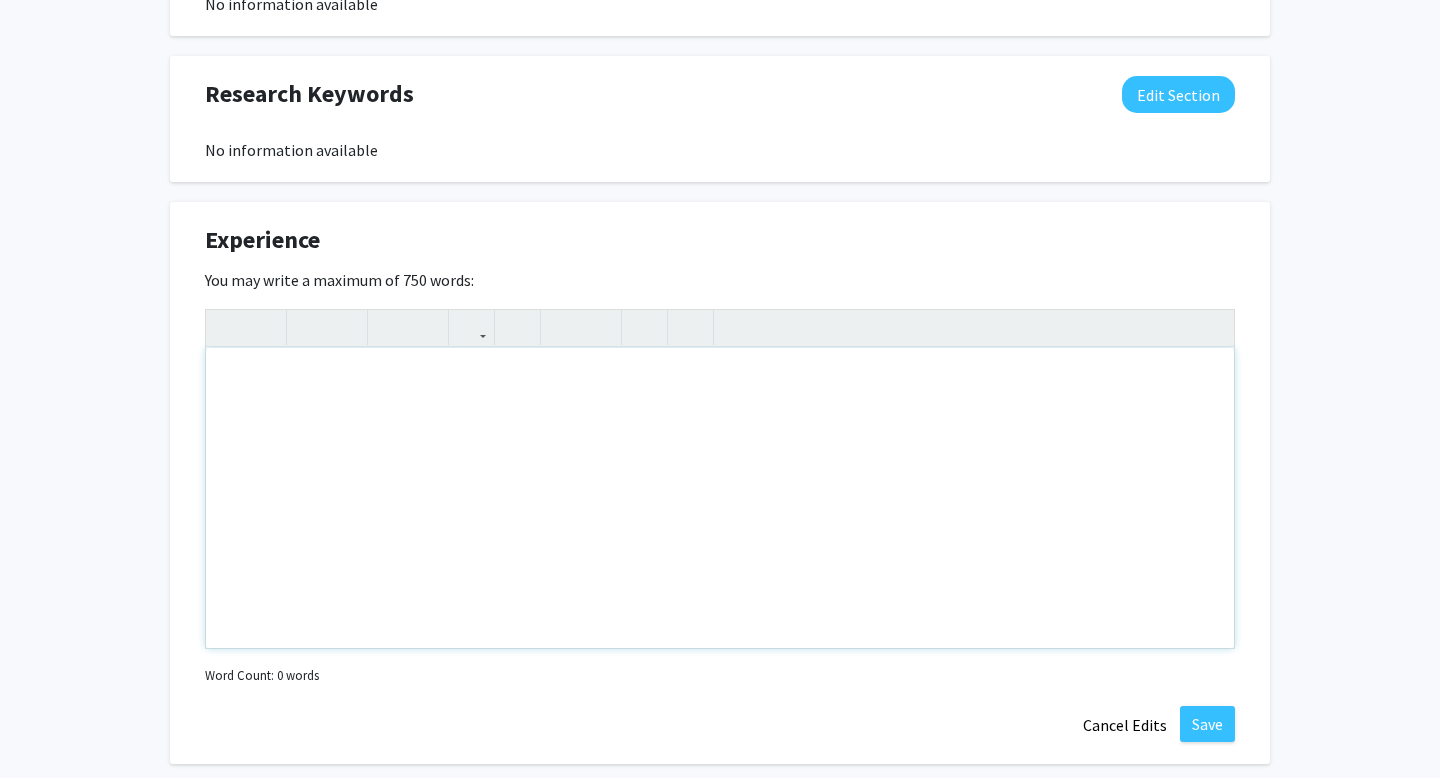 paste 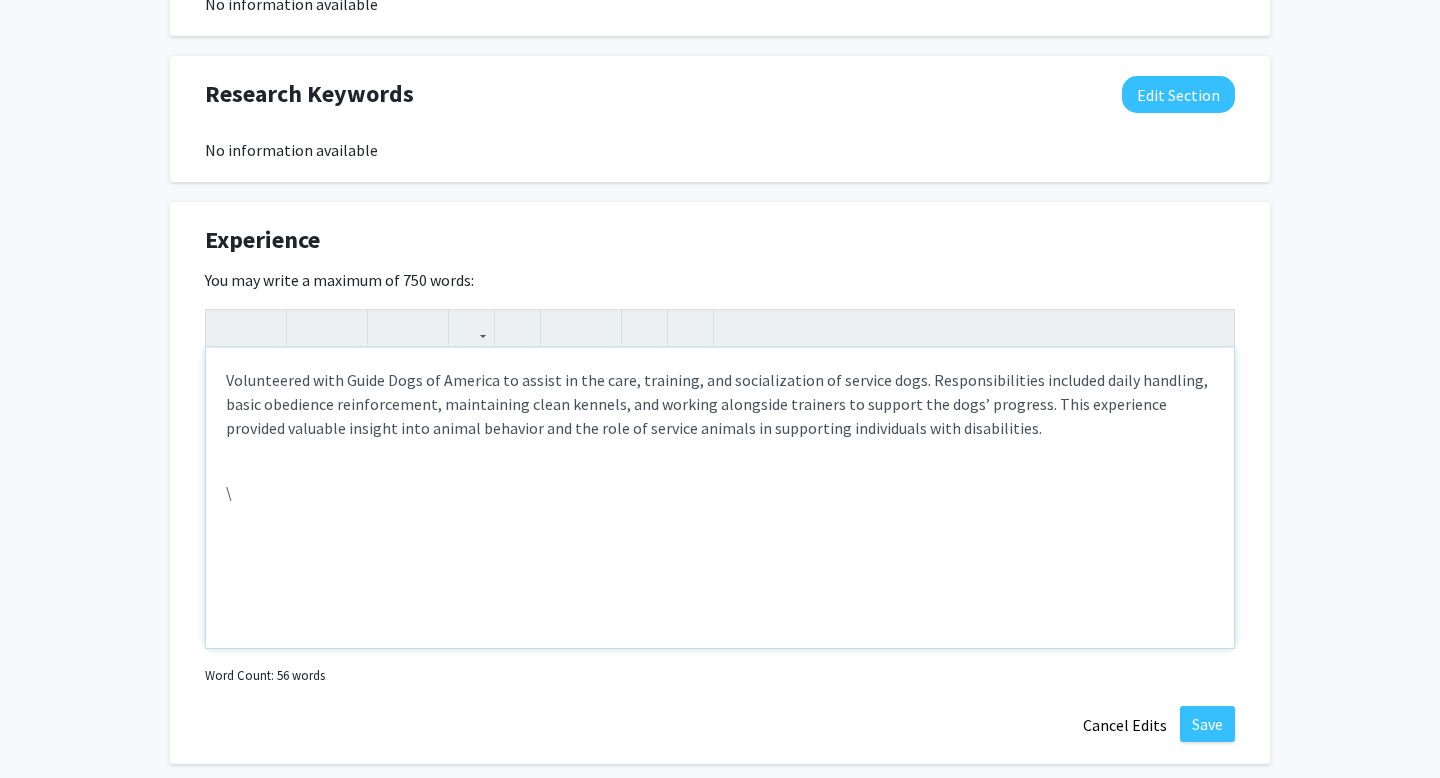 click on "Volunteered with Guide Dogs of America to assist in the care, training, and socialization of service dogs. Responsibilities included daily handling, basic obedience reinforcement, maintaining clean kennels, and working alongside trainers to support the dogs’ progress. This experience provided valuable insight into animal behavior and the role of service animals in supporting individuals with disabilities." at bounding box center (720, 404) 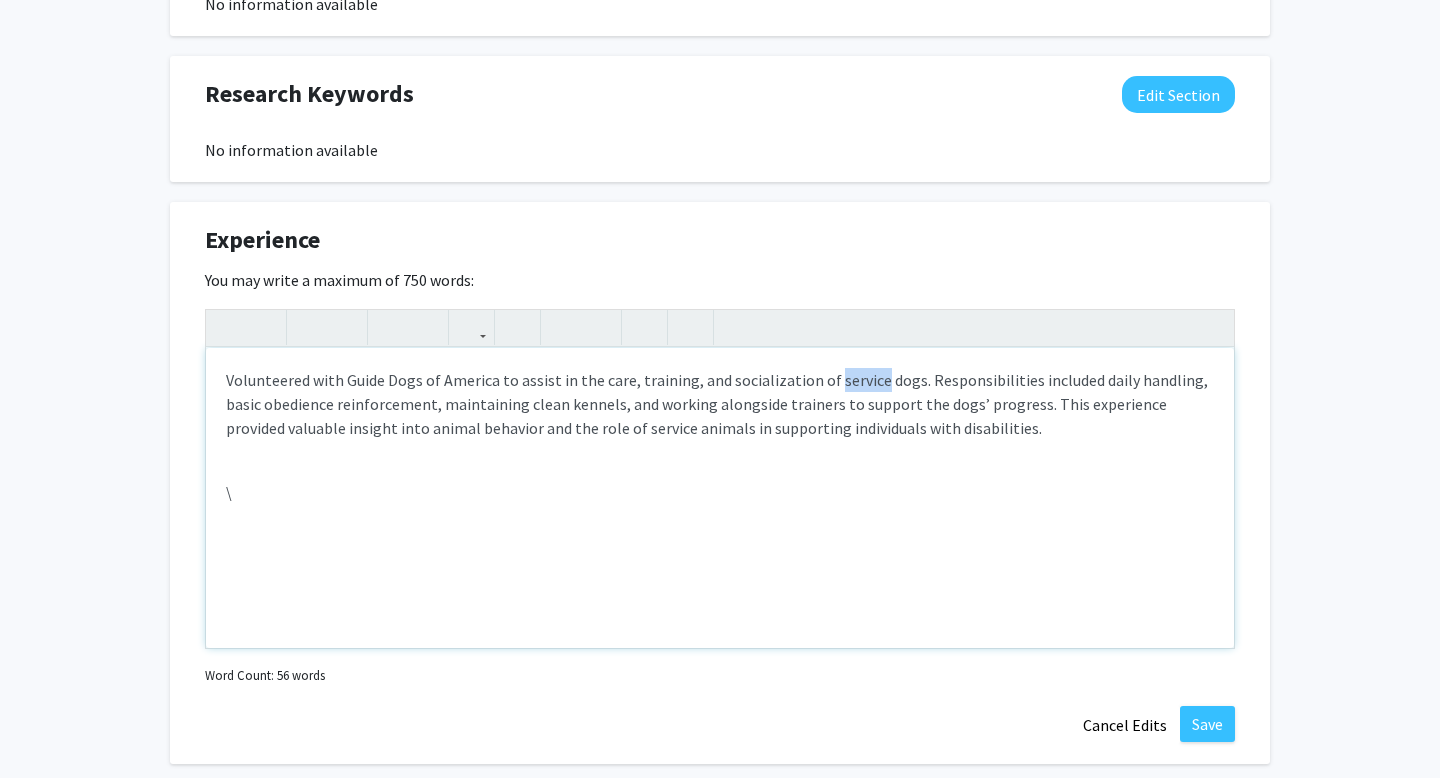 click on "Volunteered with Guide Dogs of America to assist in the care, training, and socialization of service dogs. Responsibilities included daily handling, basic obedience reinforcement, maintaining clean kennels, and working alongside trainers to support the dogs’ progress. This experience provided valuable insight into animal behavior and the role of service animals in supporting individuals with disabilities." at bounding box center [720, 404] 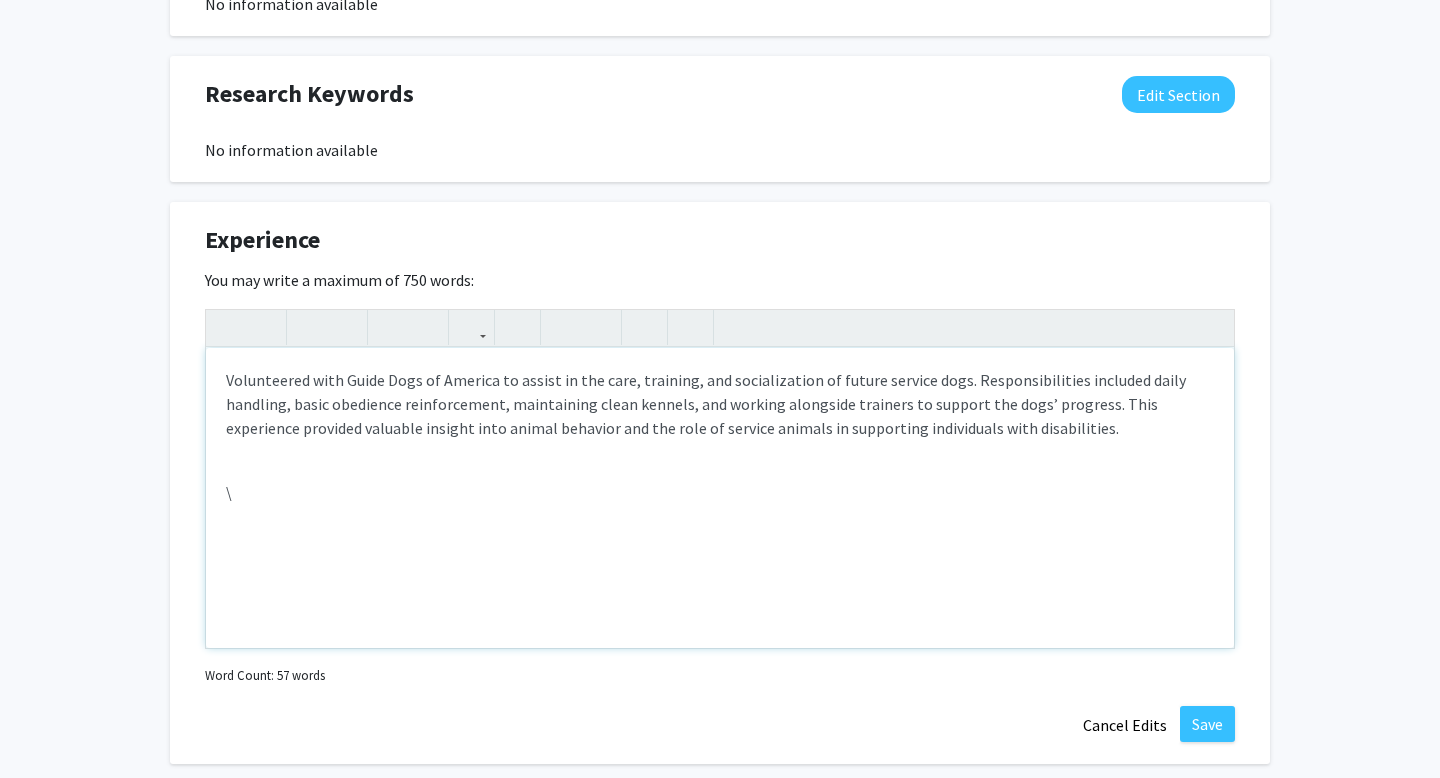 click on "Volunteered with Guide Dogs of America to assist in the care, training, and socialization of future service dogs. Responsibilities included daily handling, basic obedience reinforcement, maintaining clean kennels, and working alongside trainers to support the dogs’ progress. This experience provided valuable insight into animal behavior and the role of service animals in supporting individuals with disabilities. \" at bounding box center (720, 498) 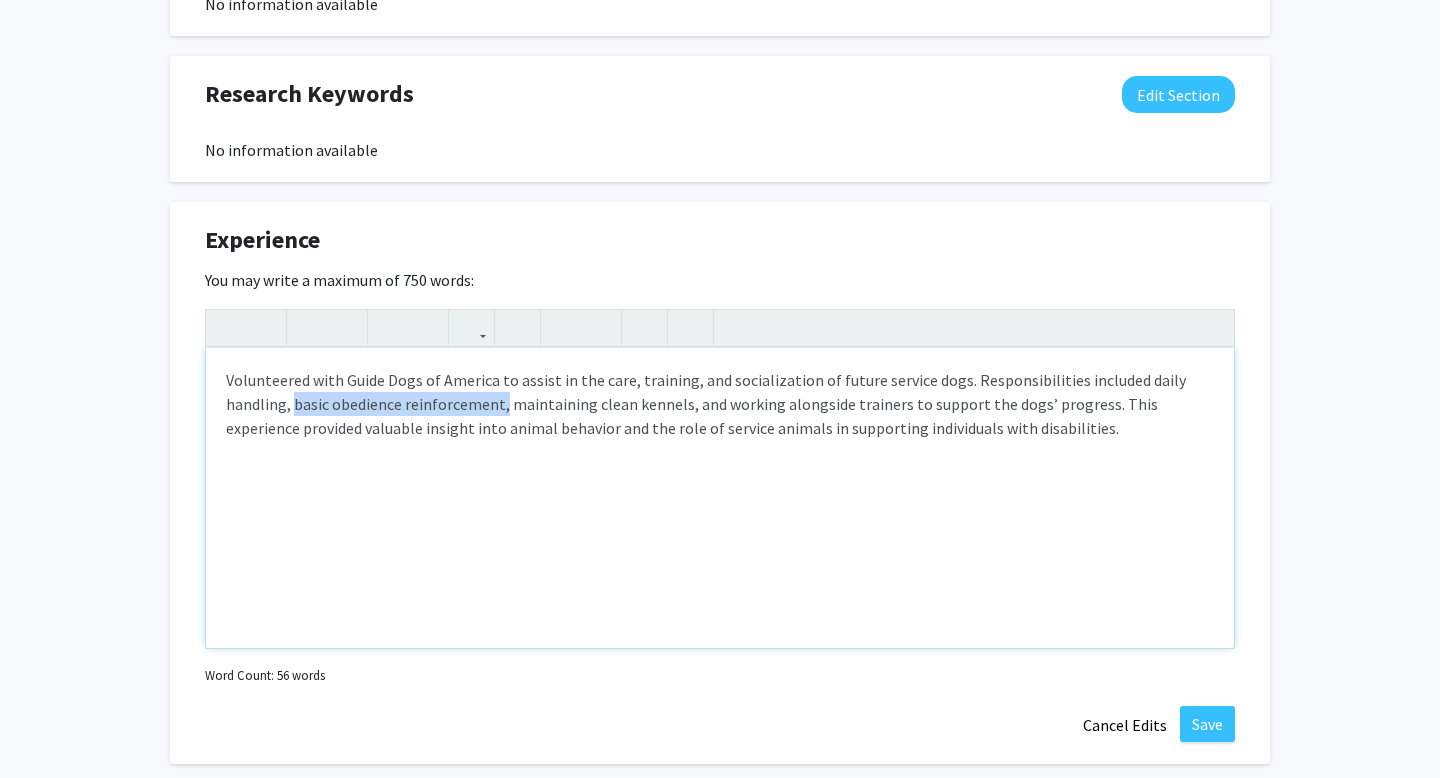 drag, startPoint x: 296, startPoint y: 404, endPoint x: 500, endPoint y: 408, distance: 204.03922 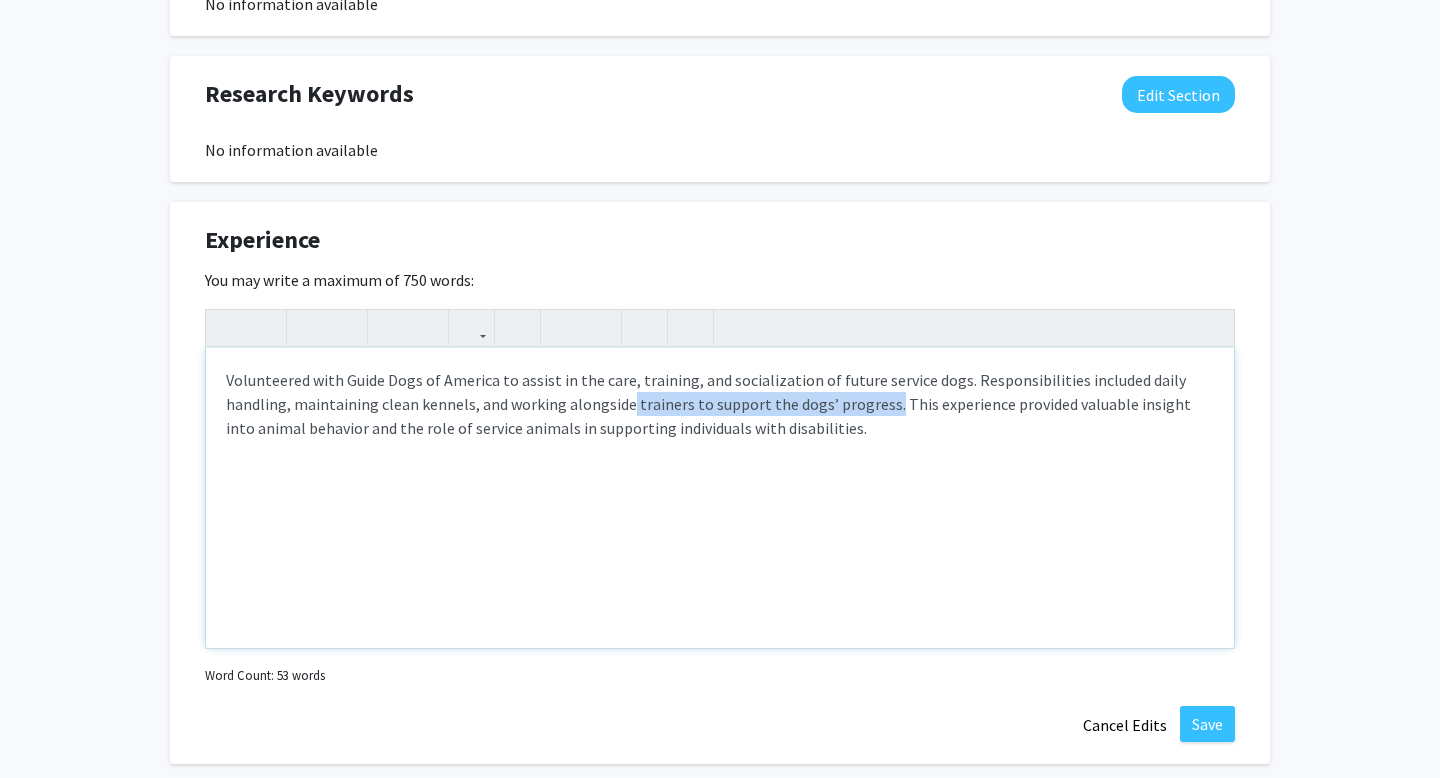 drag, startPoint x: 627, startPoint y: 406, endPoint x: 883, endPoint y: 406, distance: 256 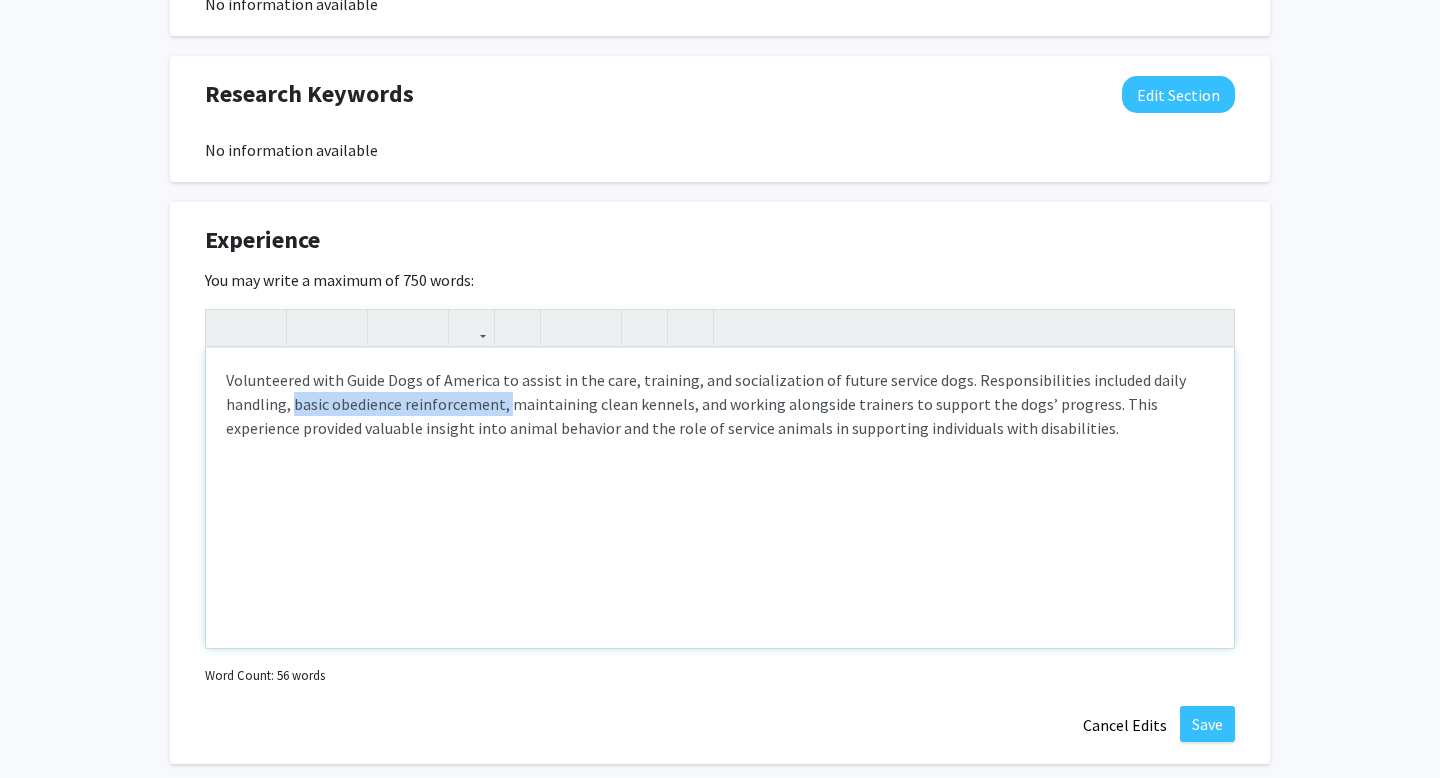drag, startPoint x: 292, startPoint y: 405, endPoint x: 504, endPoint y: 407, distance: 212.00943 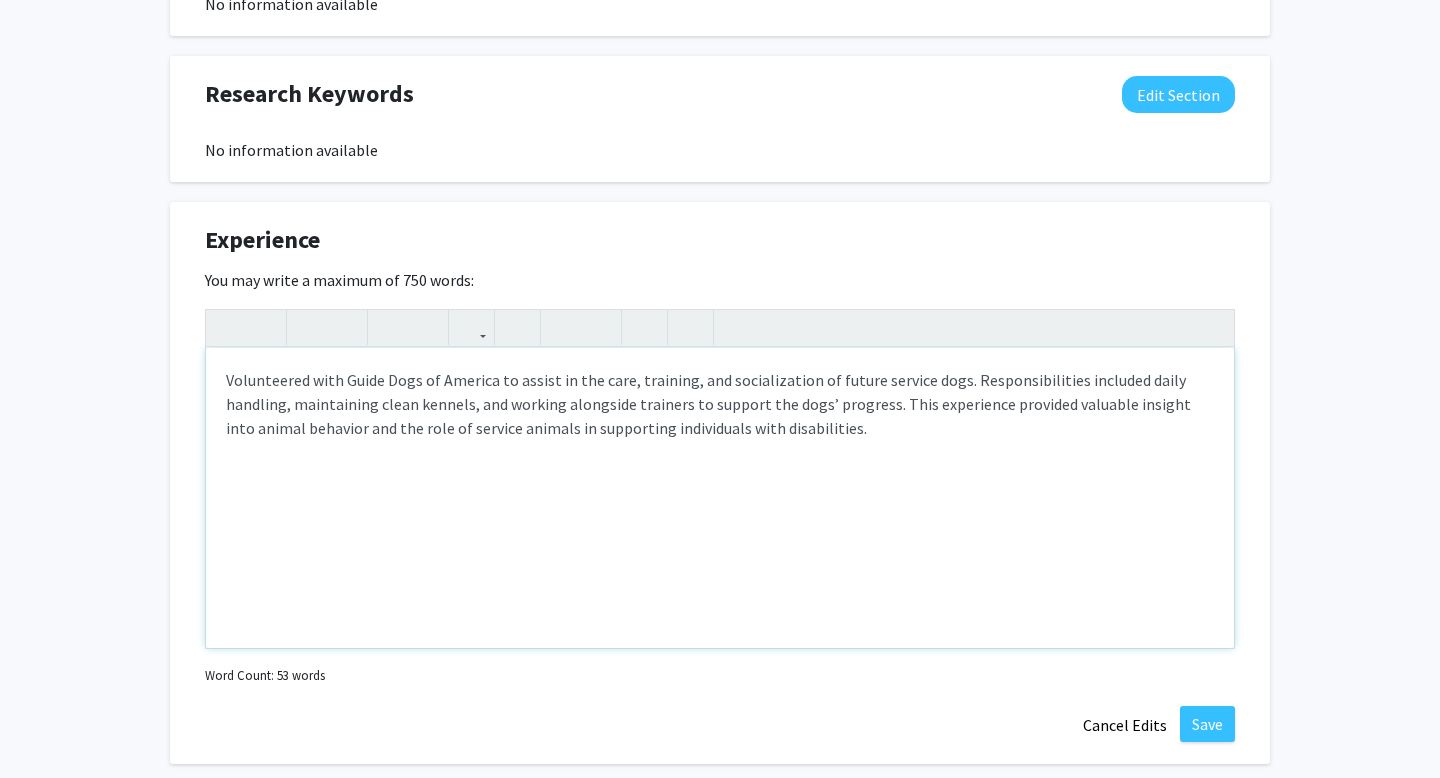 click on "Volunteered with Guide Dogs of America to assist in the care, training, and socialization of future service dogs. Responsibilities included daily handling, maintaining clean kennels, and working alongside trainers to support the dogs’ progress. This experience provided valuable insight into animal behavior and the role of service animals in supporting individuals with disabilities." at bounding box center (720, 404) 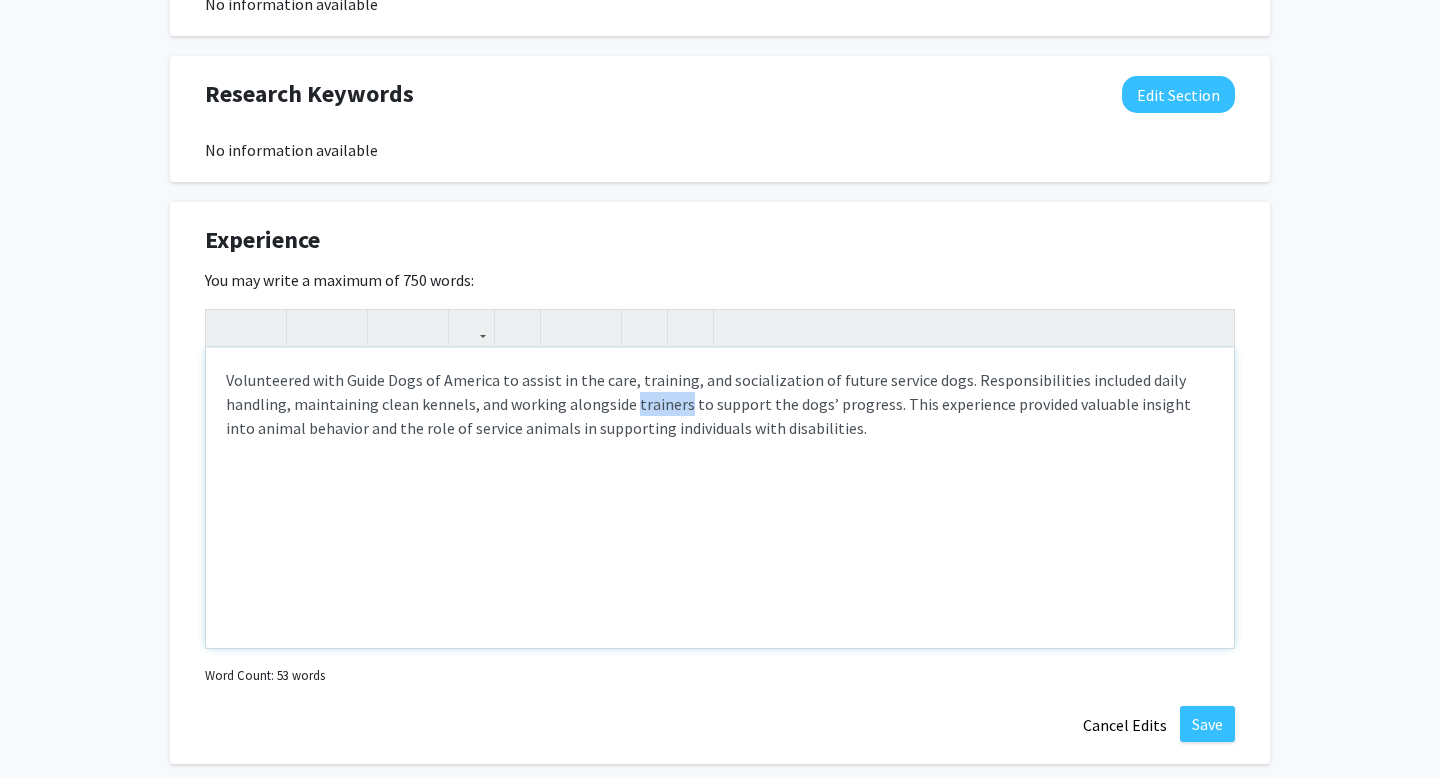click on "Volunteered with Guide Dogs of America to assist in the care, training, and socialization of future service dogs. Responsibilities included daily handling, maintaining clean kennels, and working alongside trainers to support the dogs’ progress. This experience provided valuable insight into animal behavior and the role of service animals in supporting individuals with disabilities." at bounding box center (720, 404) 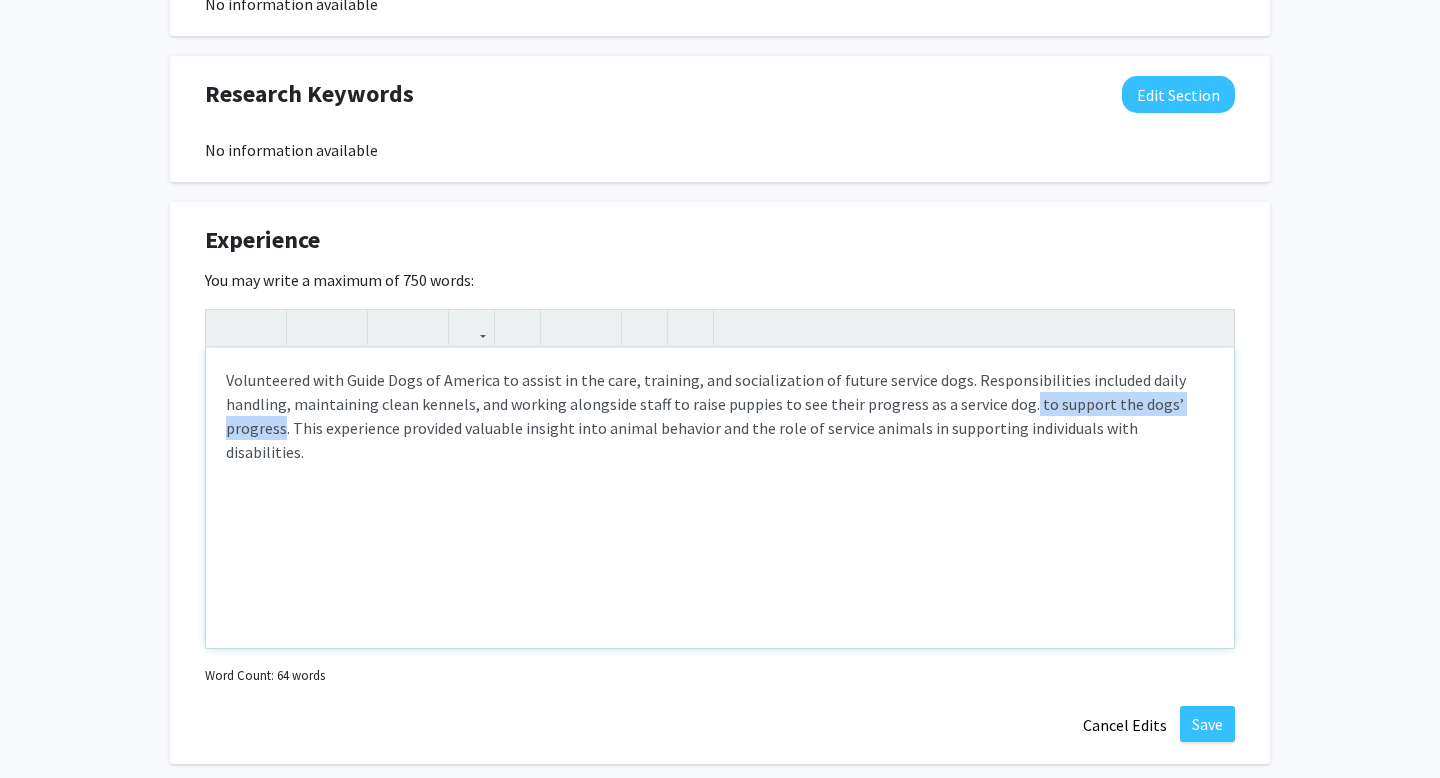 drag, startPoint x: 1018, startPoint y: 401, endPoint x: 281, endPoint y: 428, distance: 737.4944 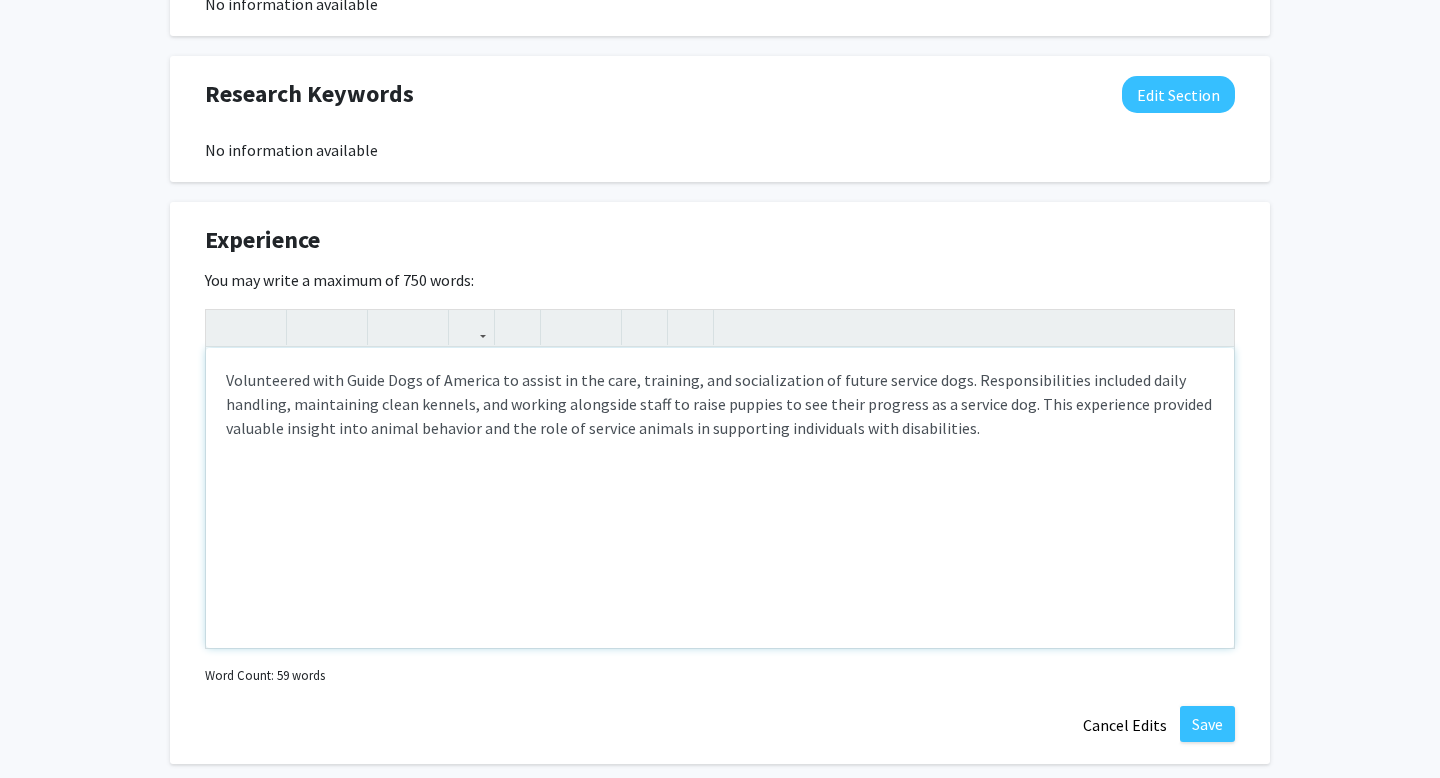 type on "<p>Volunteered with Guide Dogs of America to assist in the care, training, and socialization of future service dogs. Responsibilities included daily handling, maintaining clean kennels, and working alongside staff to raise puppies to see their progress as a service dog. This experience provided valuable insight into animal behavior and the role of service animals in supporting individuals with disabilities.</p><br>" 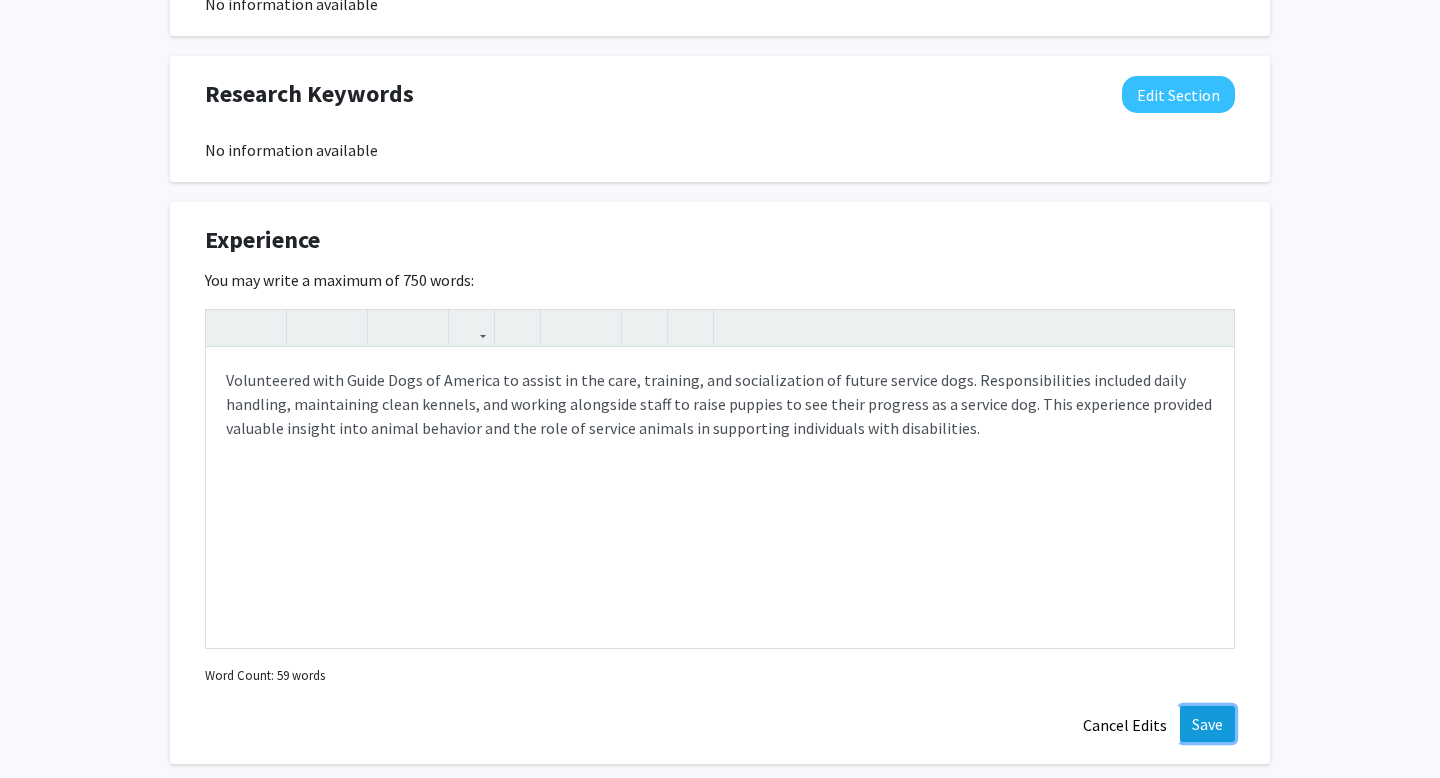 click on "Save" 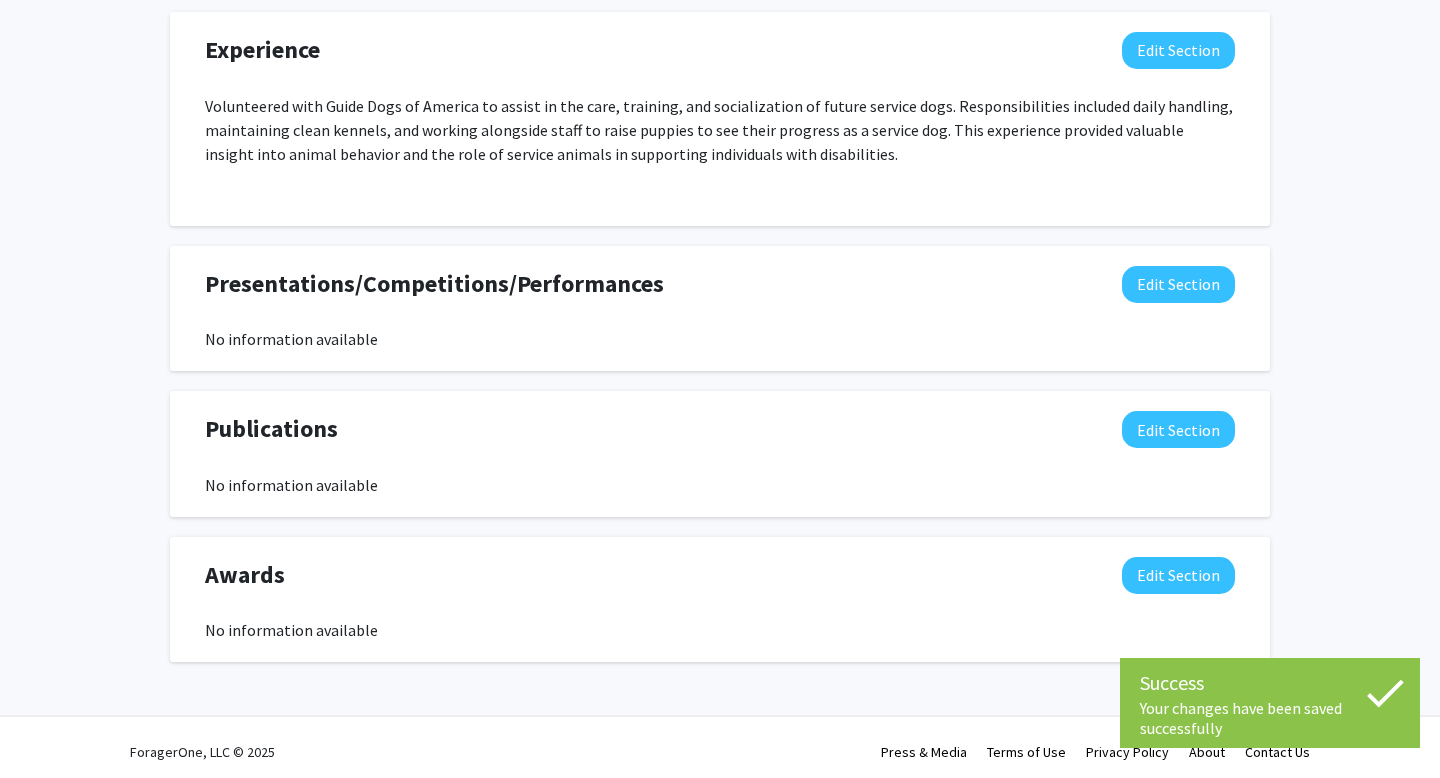 scroll, scrollTop: 1209, scrollLeft: 0, axis: vertical 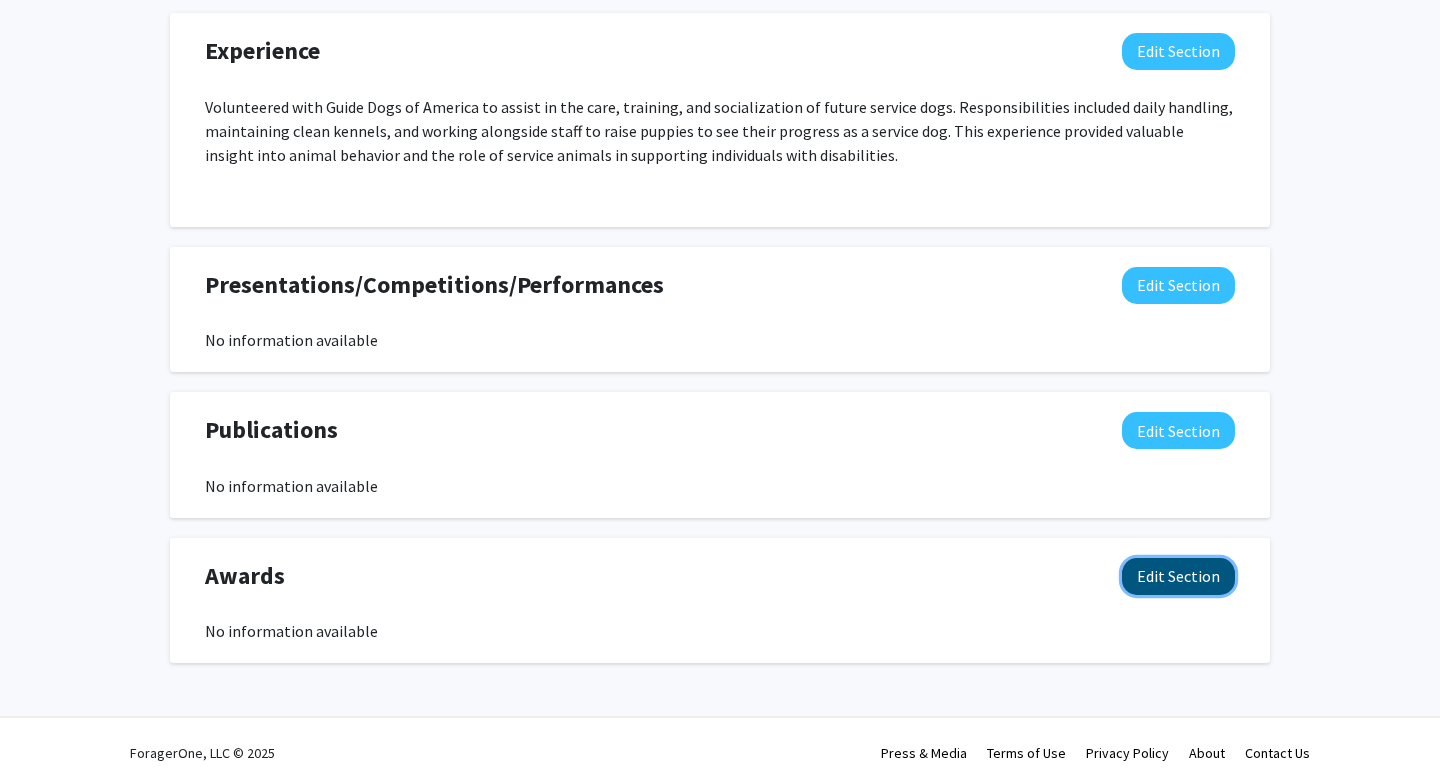 click on "Edit Section" 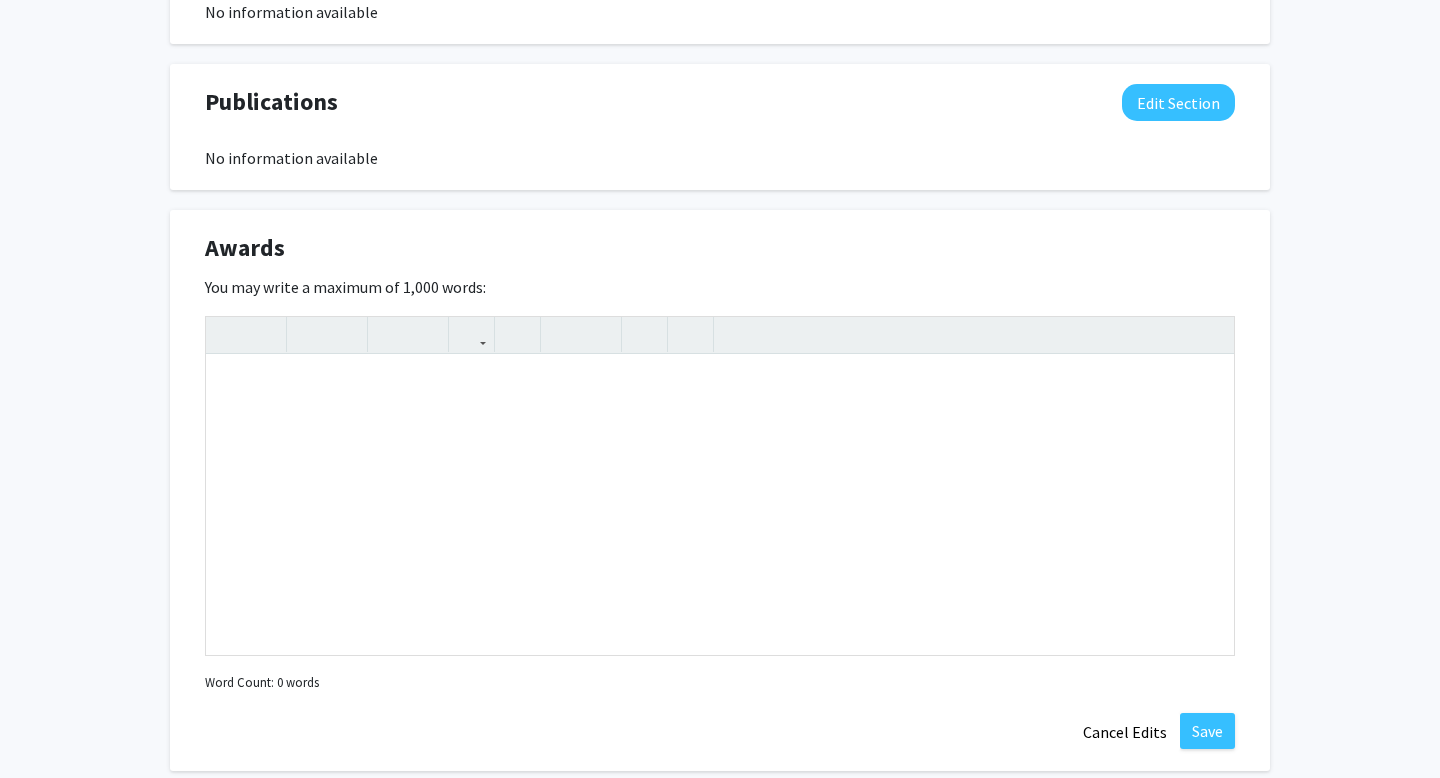 scroll, scrollTop: 1548, scrollLeft: 0, axis: vertical 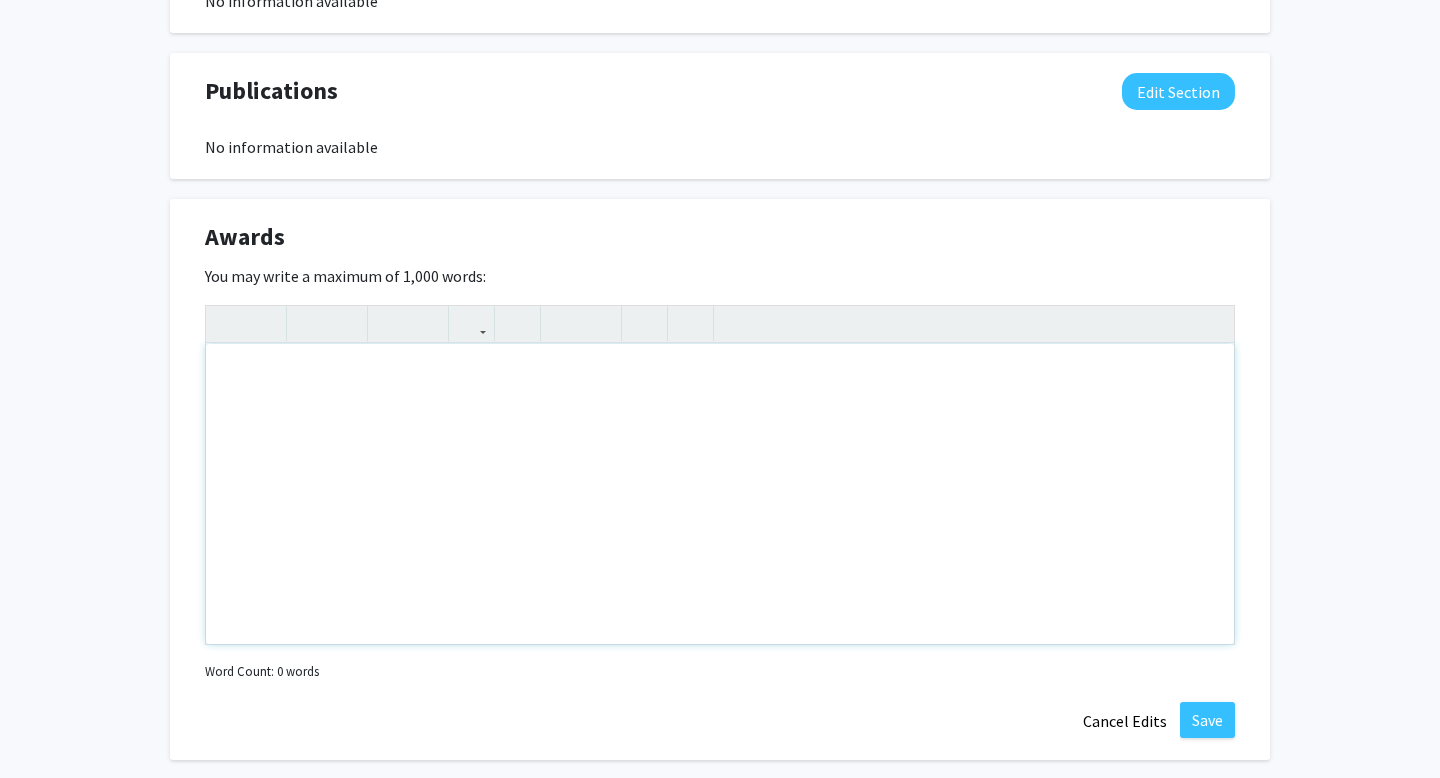 click at bounding box center (720, 494) 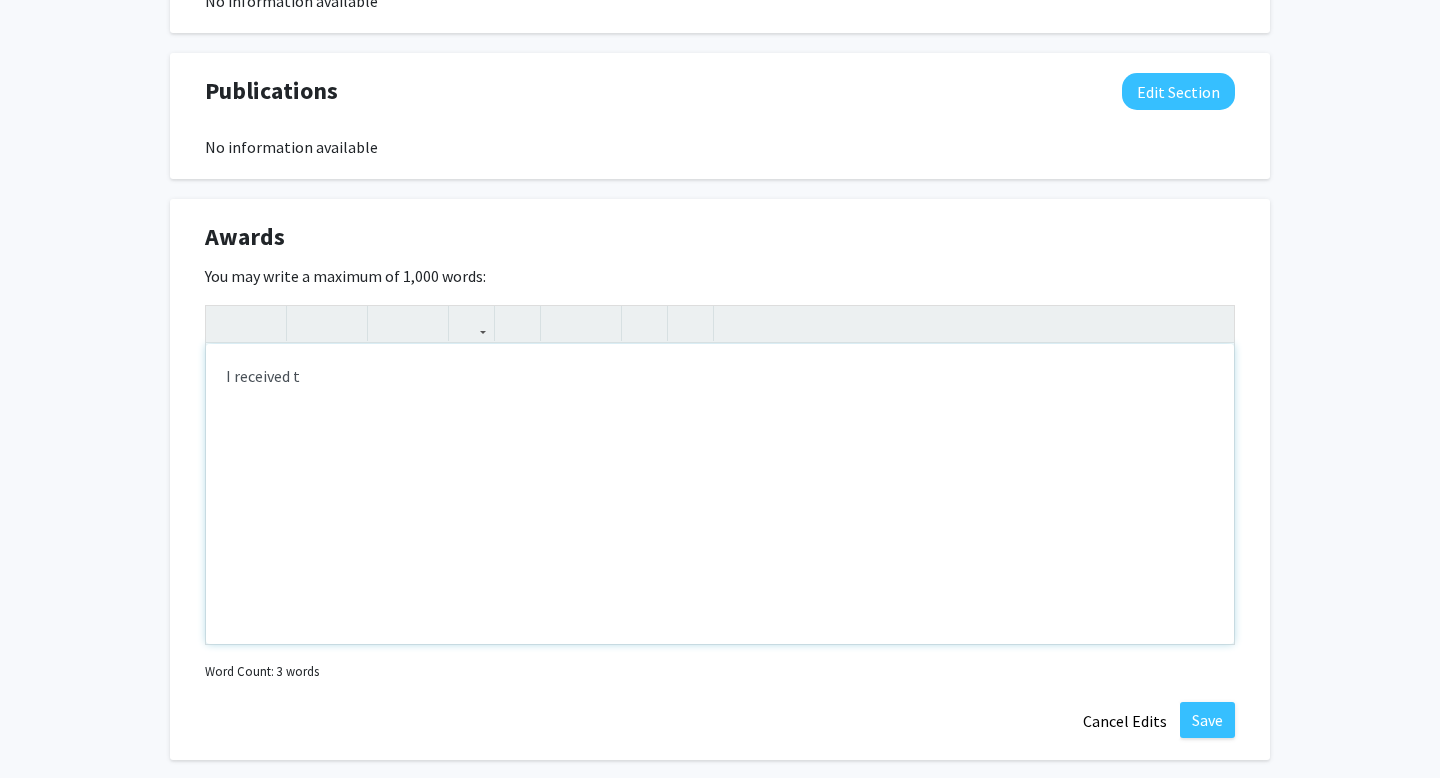 type on "I received the" 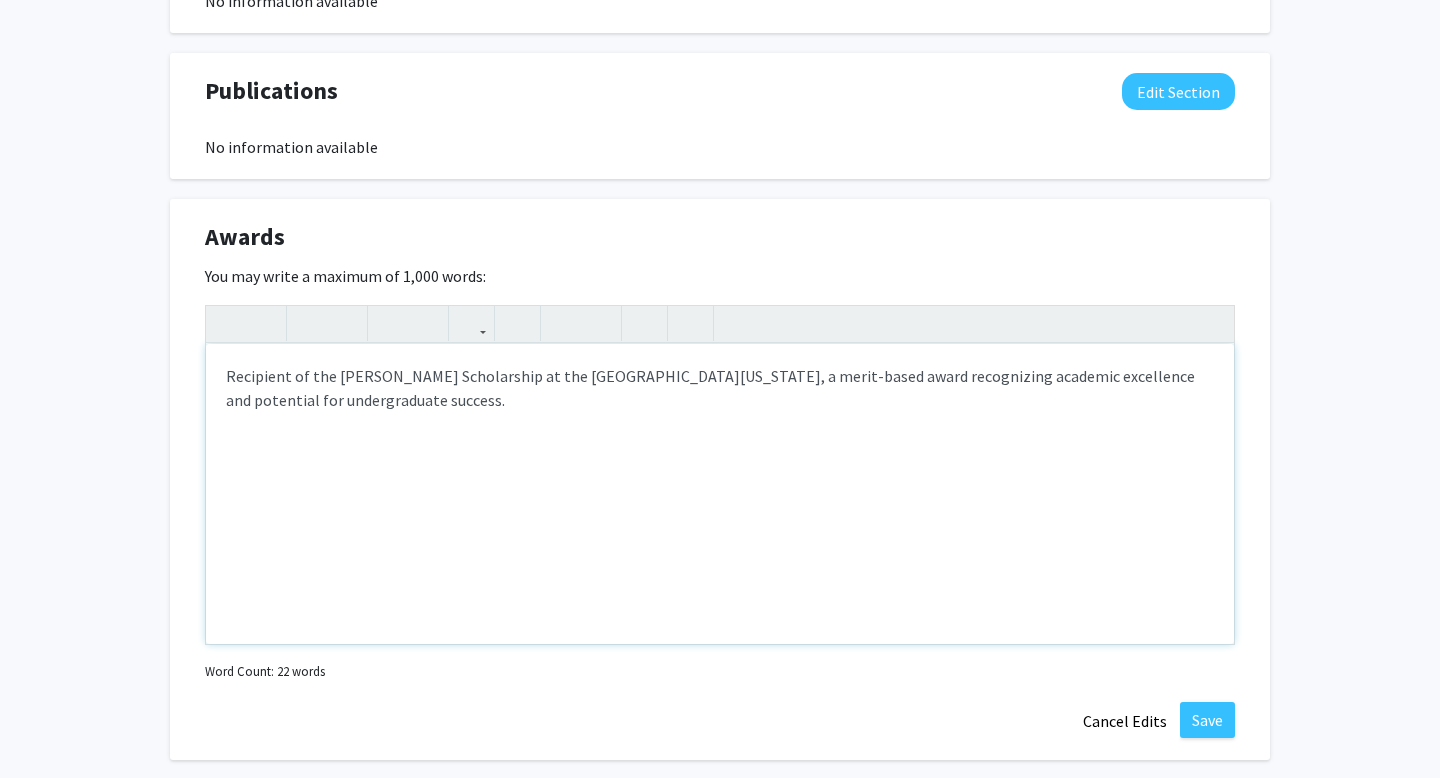 type on "<p>Recipient of the Mark Twain Scholarship at the University of Missouri, a merit-based award recognizing academic excellence and potential for undergraduate success.</p>" 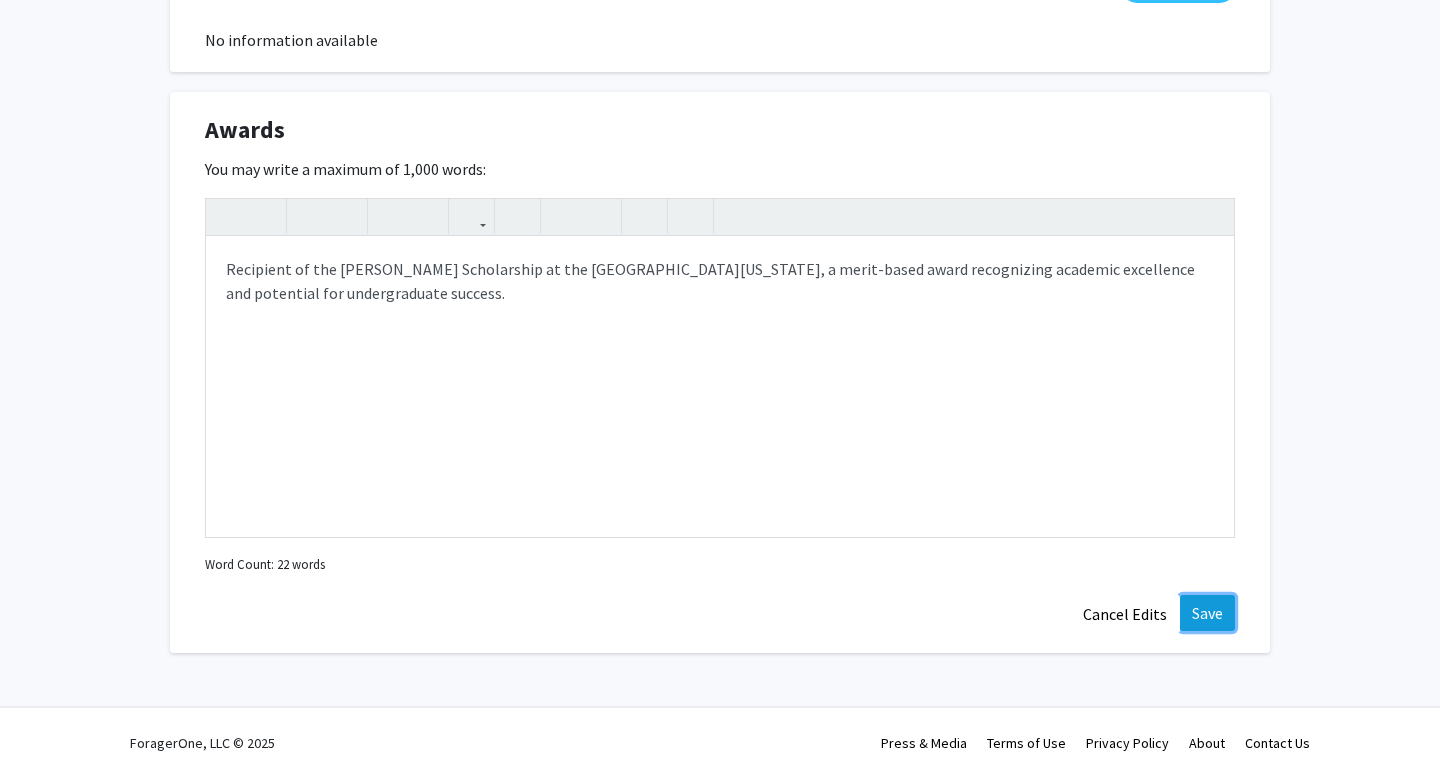 click on "Save" 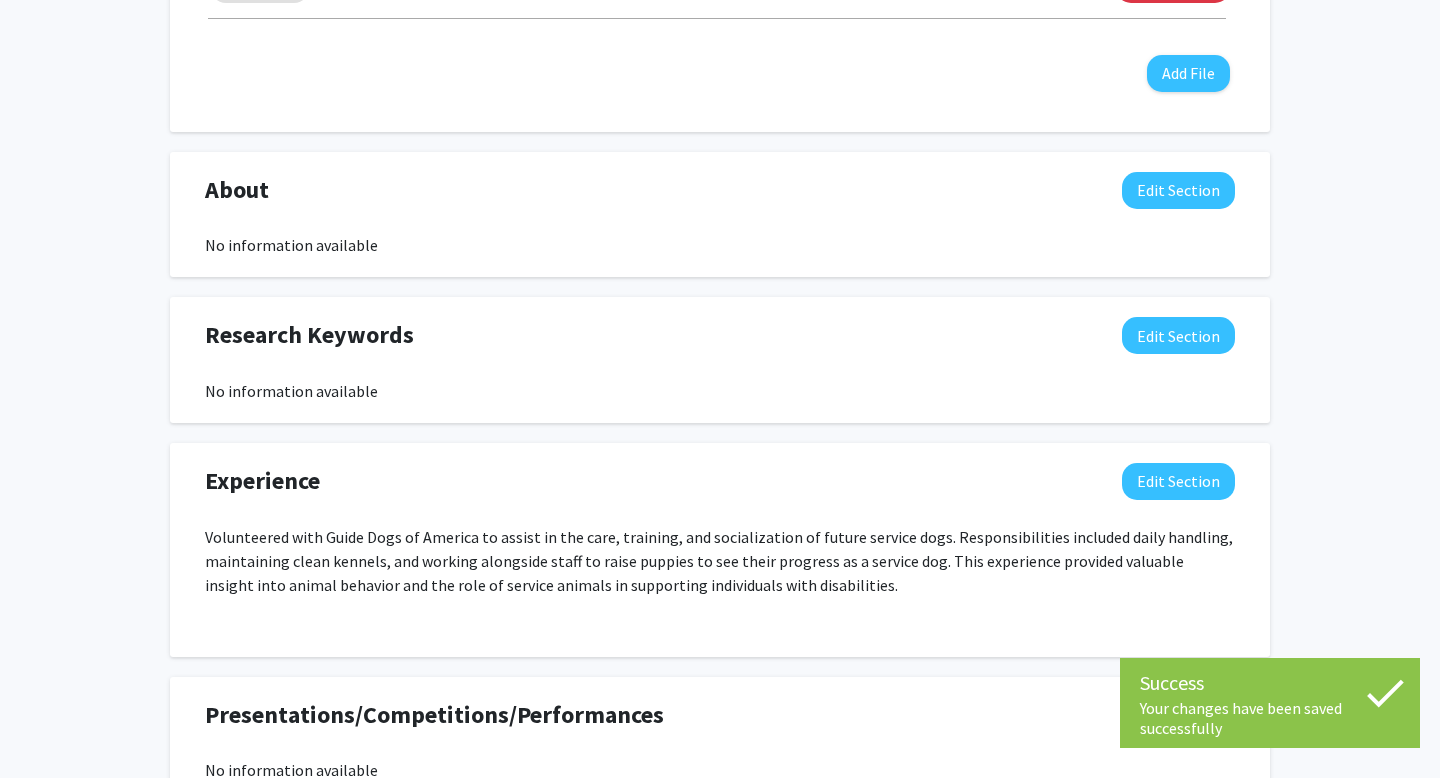 scroll, scrollTop: 775, scrollLeft: 0, axis: vertical 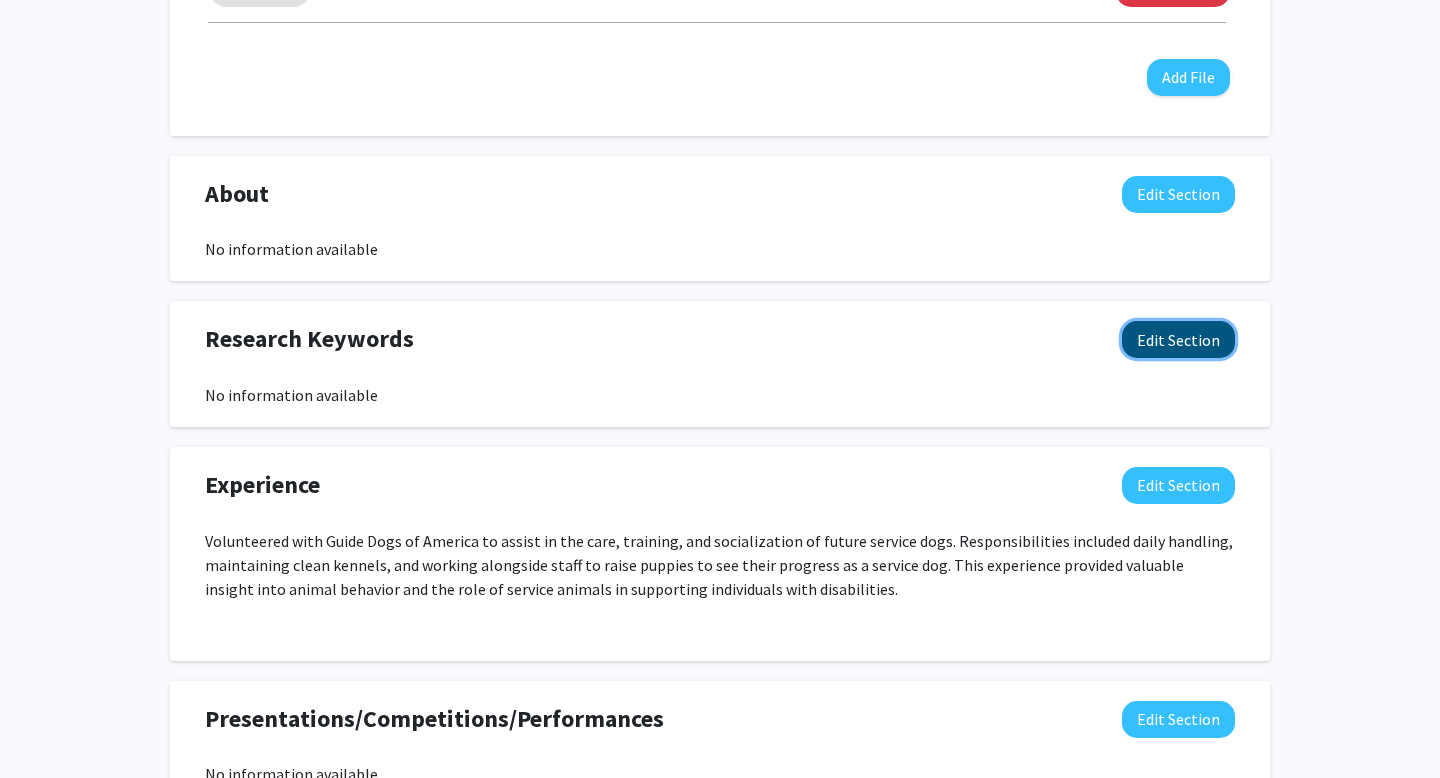 click on "Edit Section" 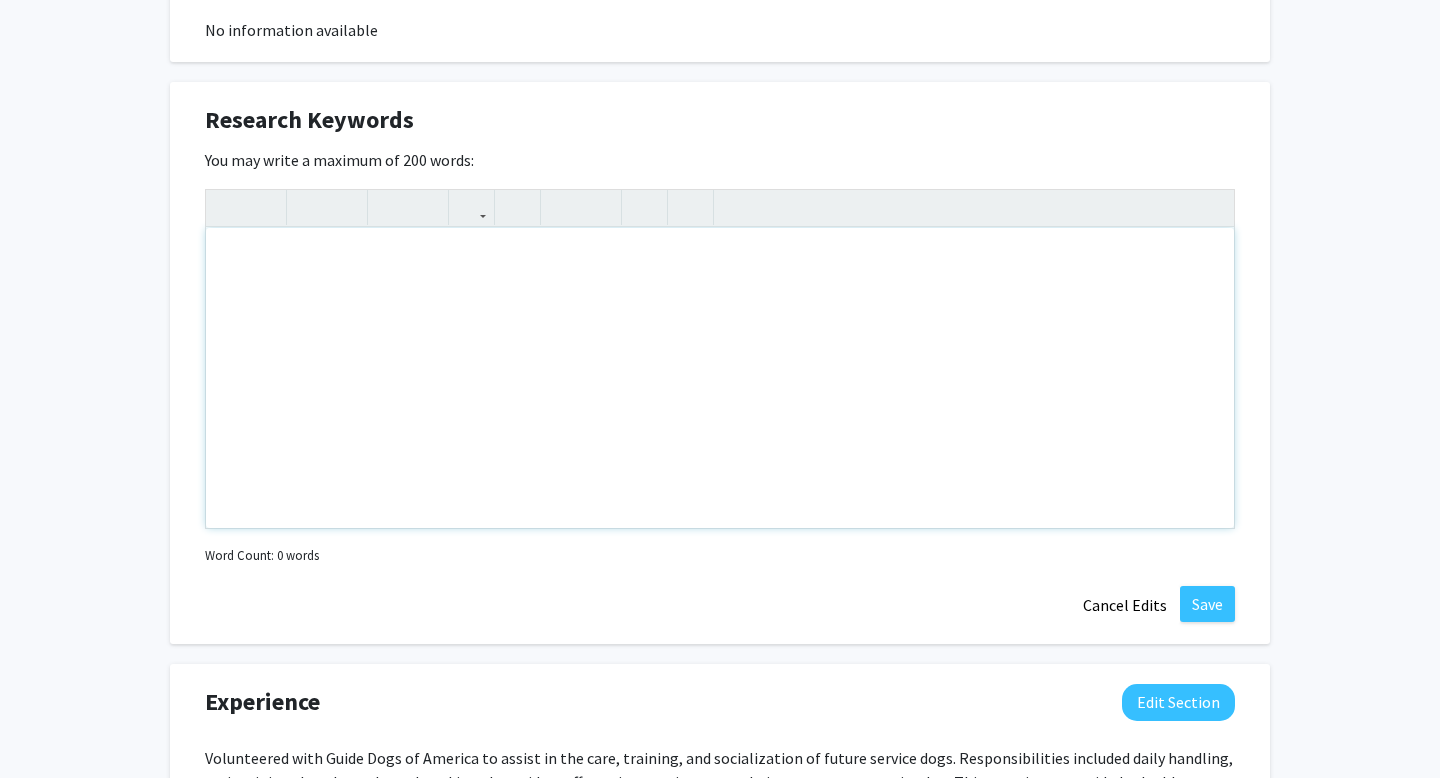 scroll, scrollTop: 1005, scrollLeft: 0, axis: vertical 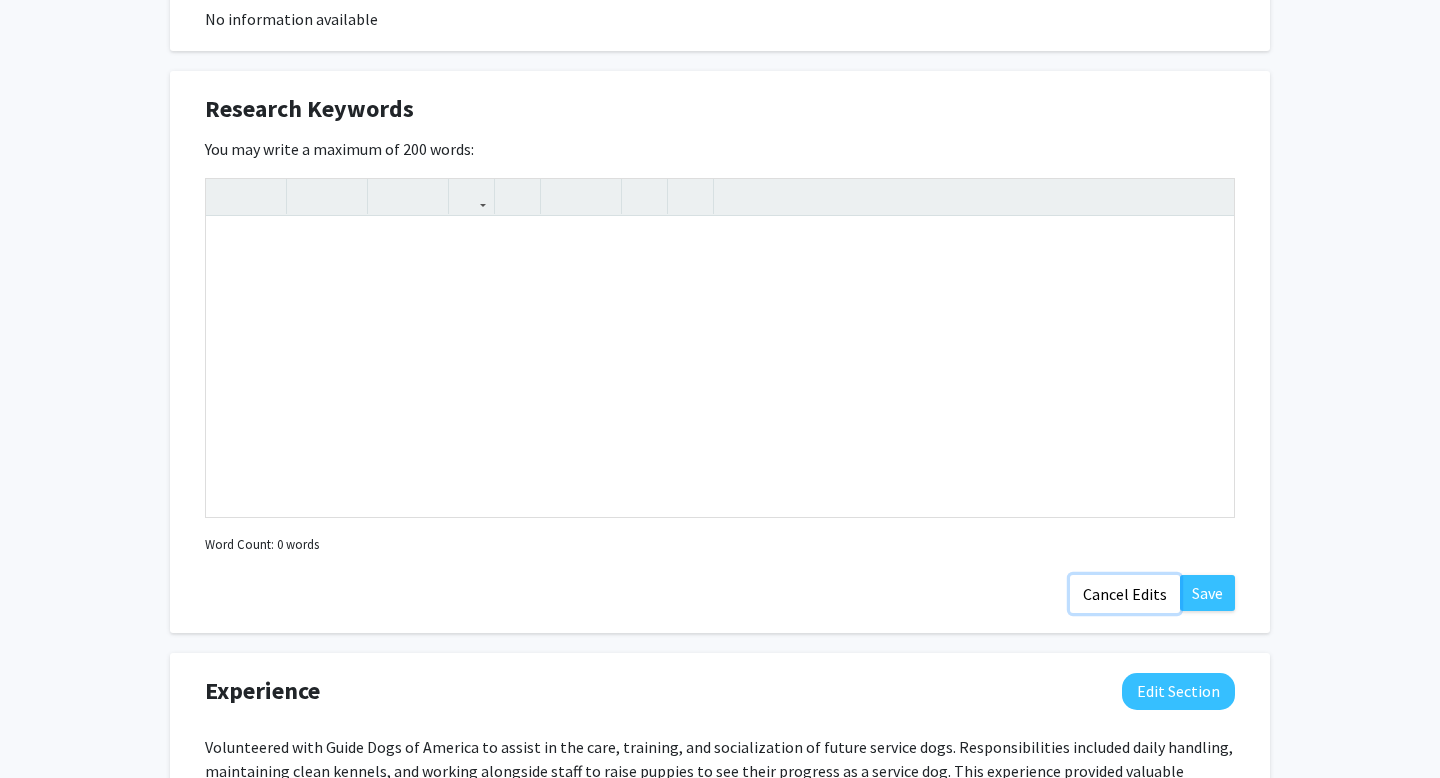 click on "Cancel Edits" 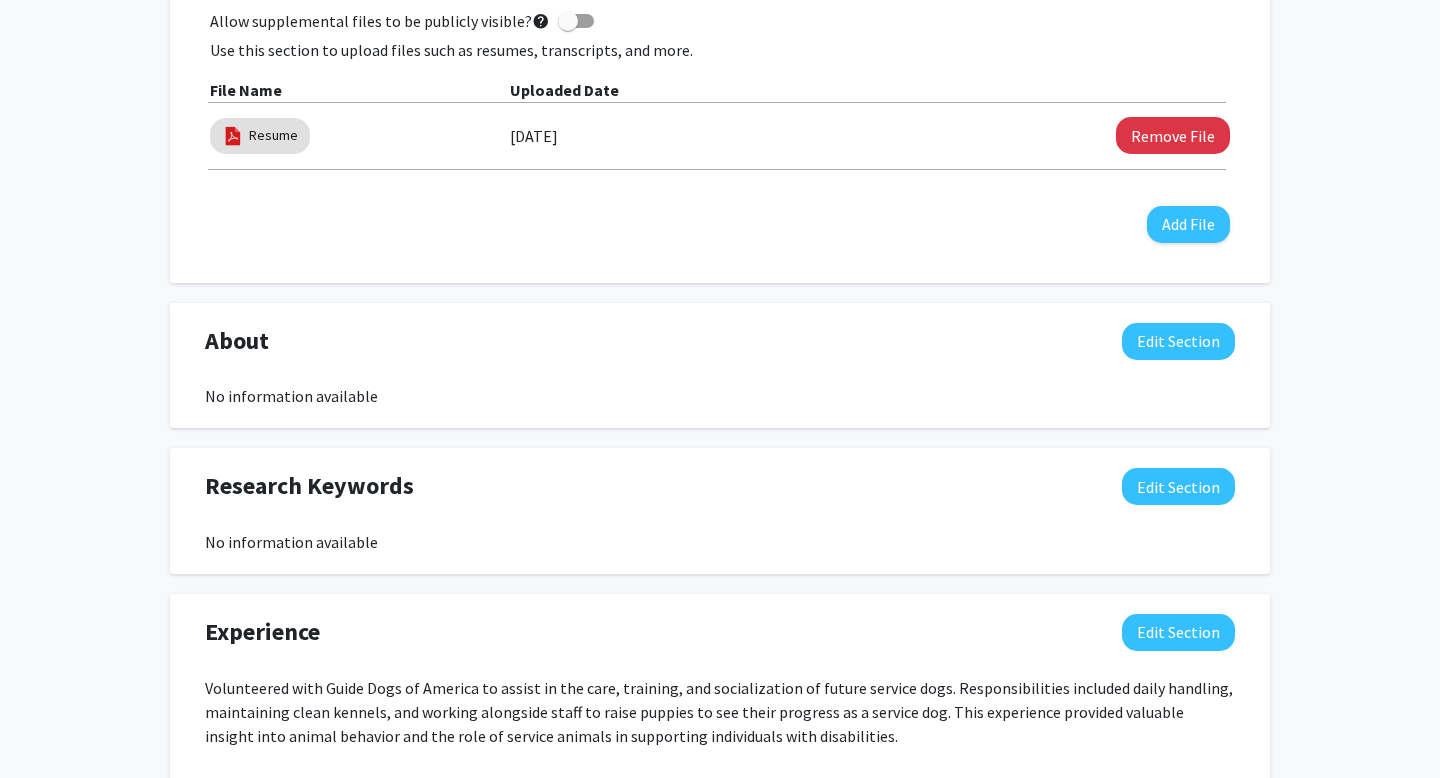 scroll, scrollTop: 617, scrollLeft: 0, axis: vertical 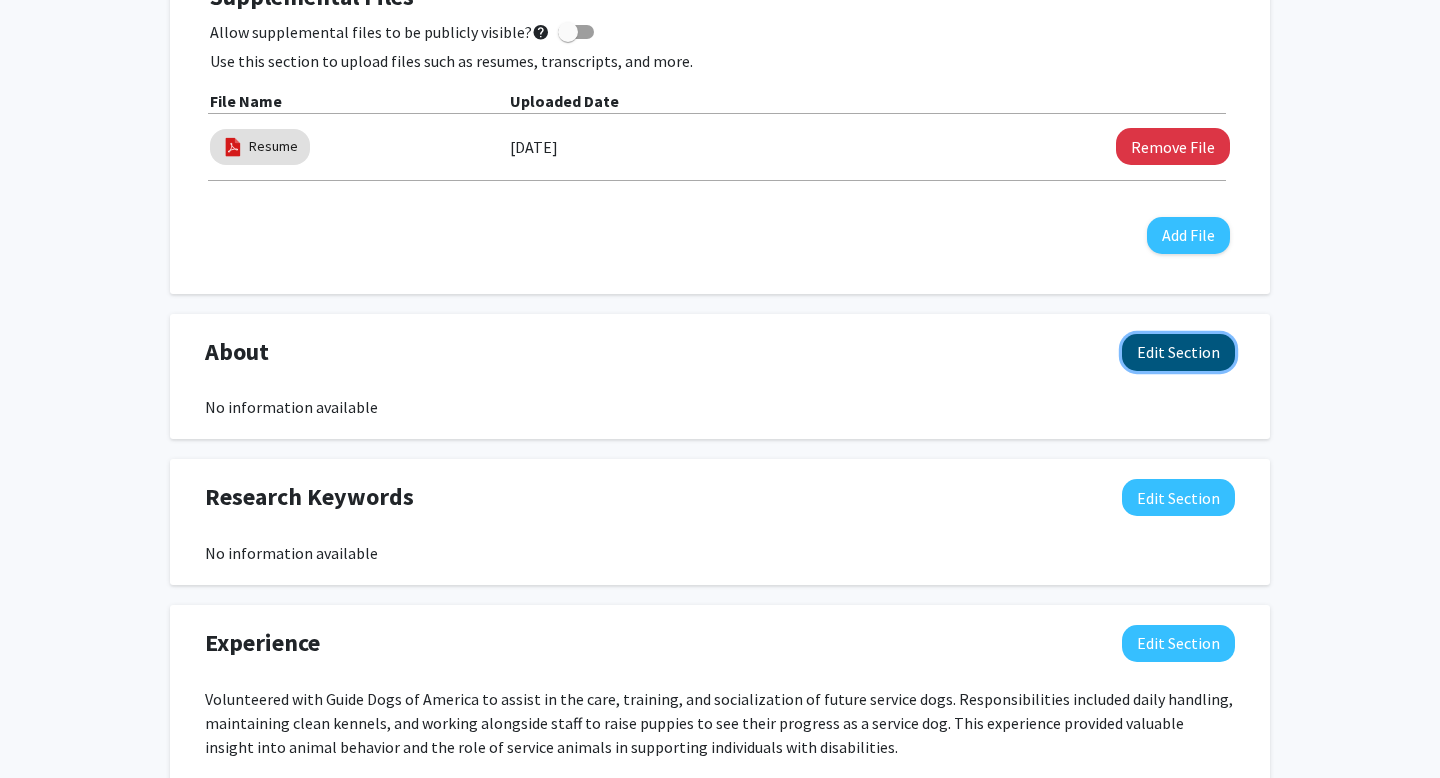 click on "Edit Section" 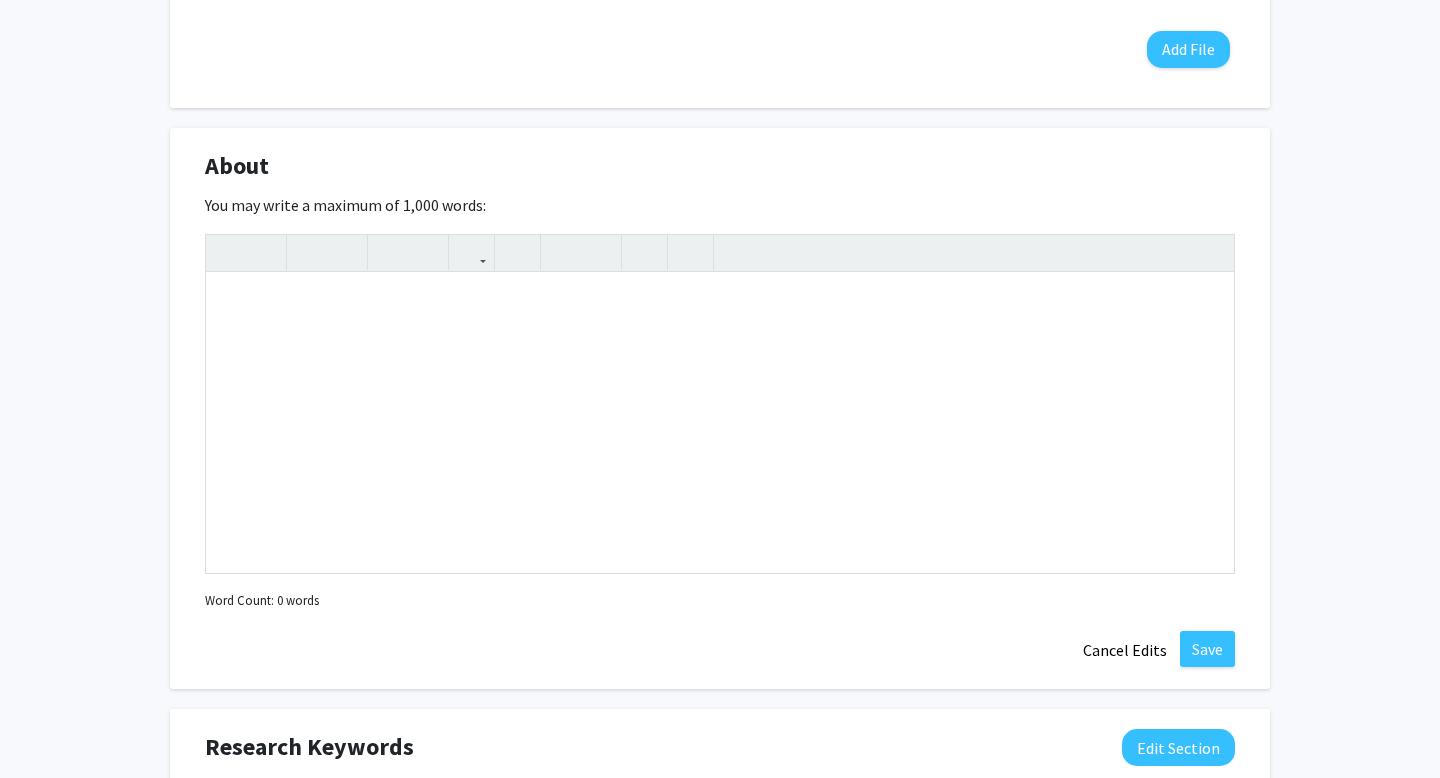 scroll, scrollTop: 1145, scrollLeft: 0, axis: vertical 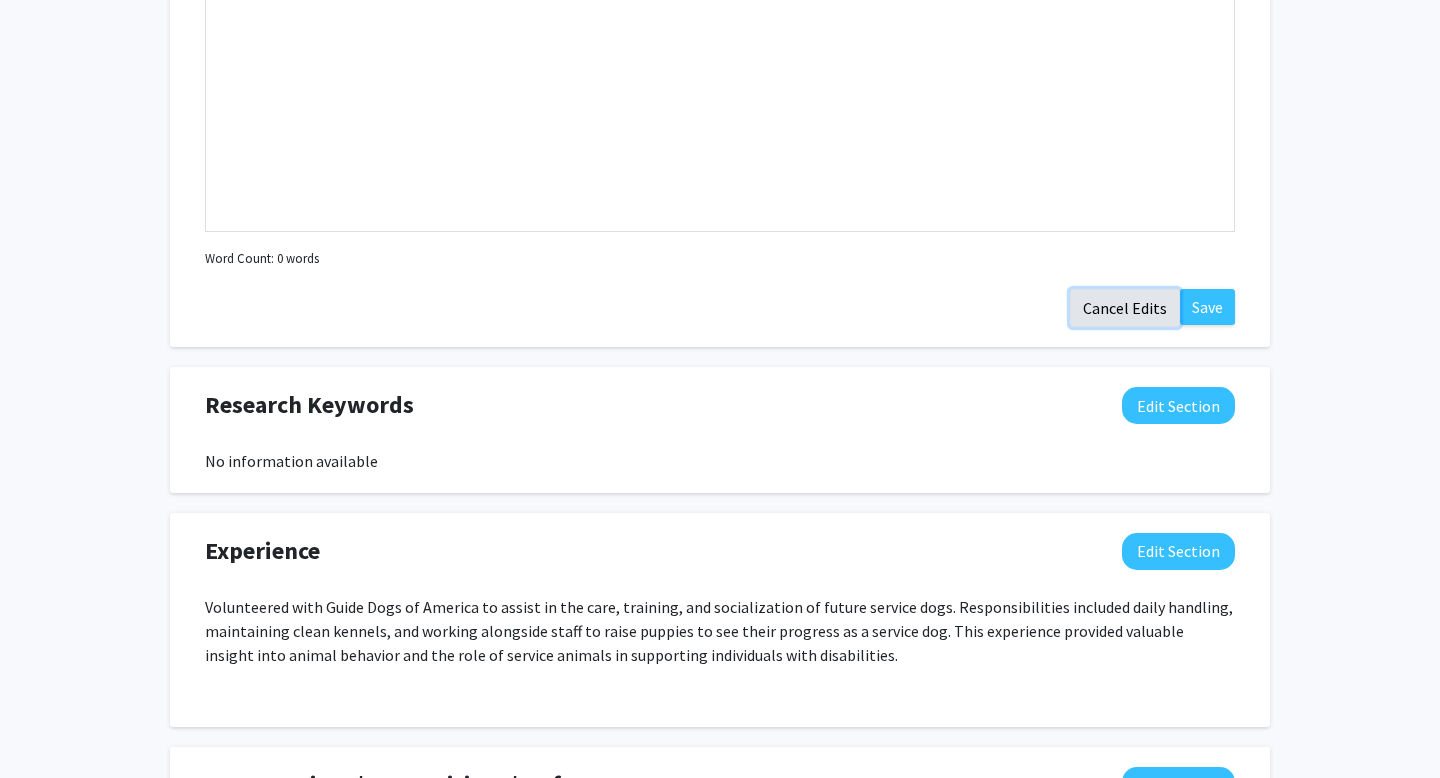 click on "Cancel Edits" 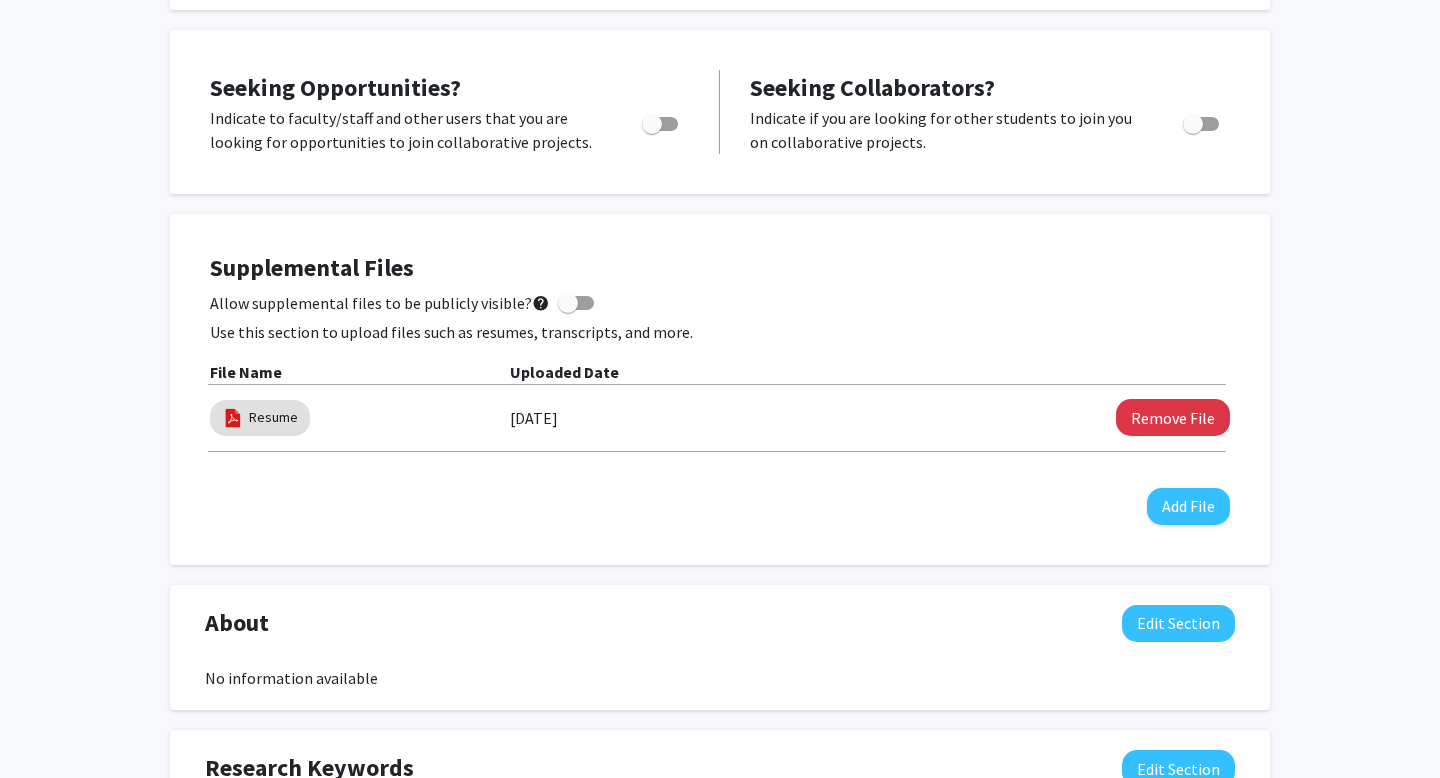 scroll, scrollTop: 0, scrollLeft: 0, axis: both 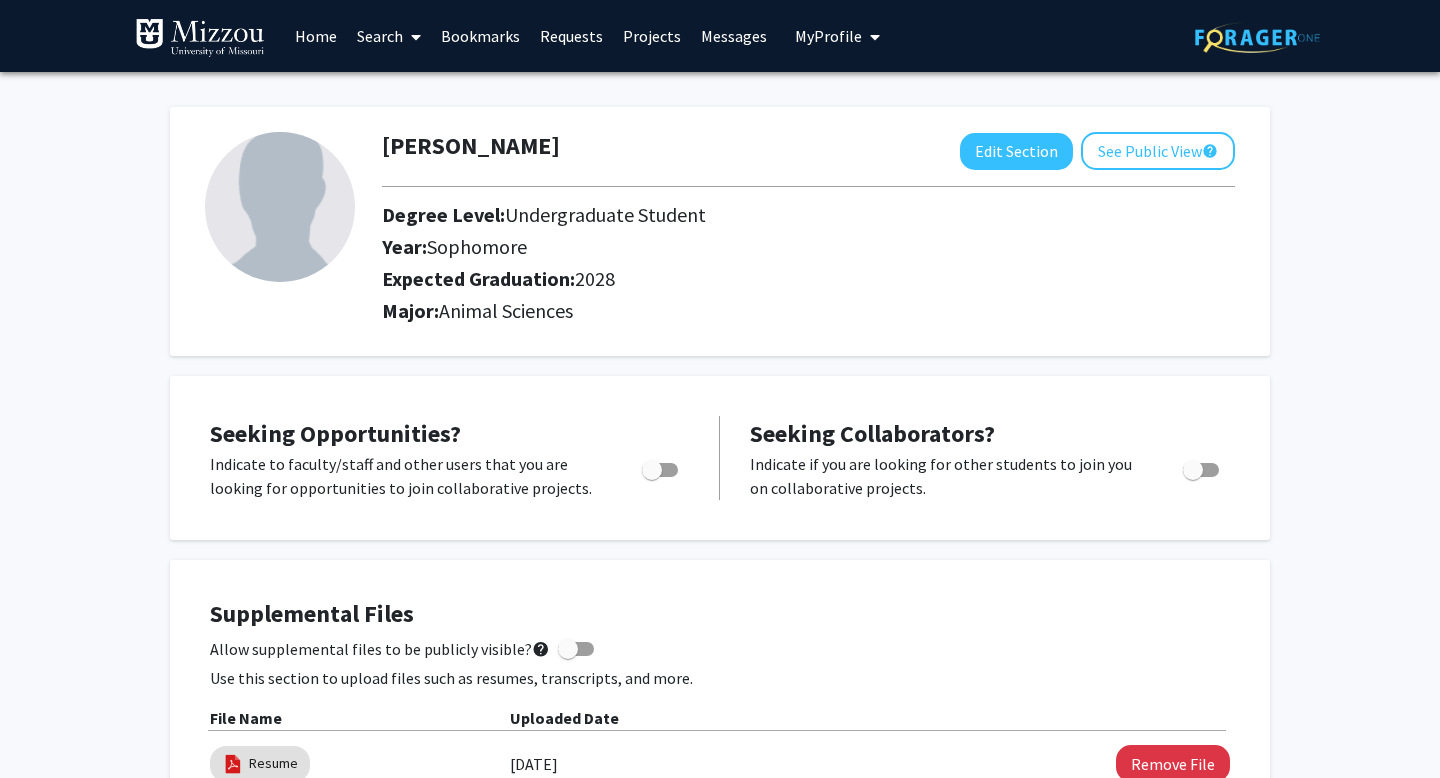click on "Search" at bounding box center (389, 36) 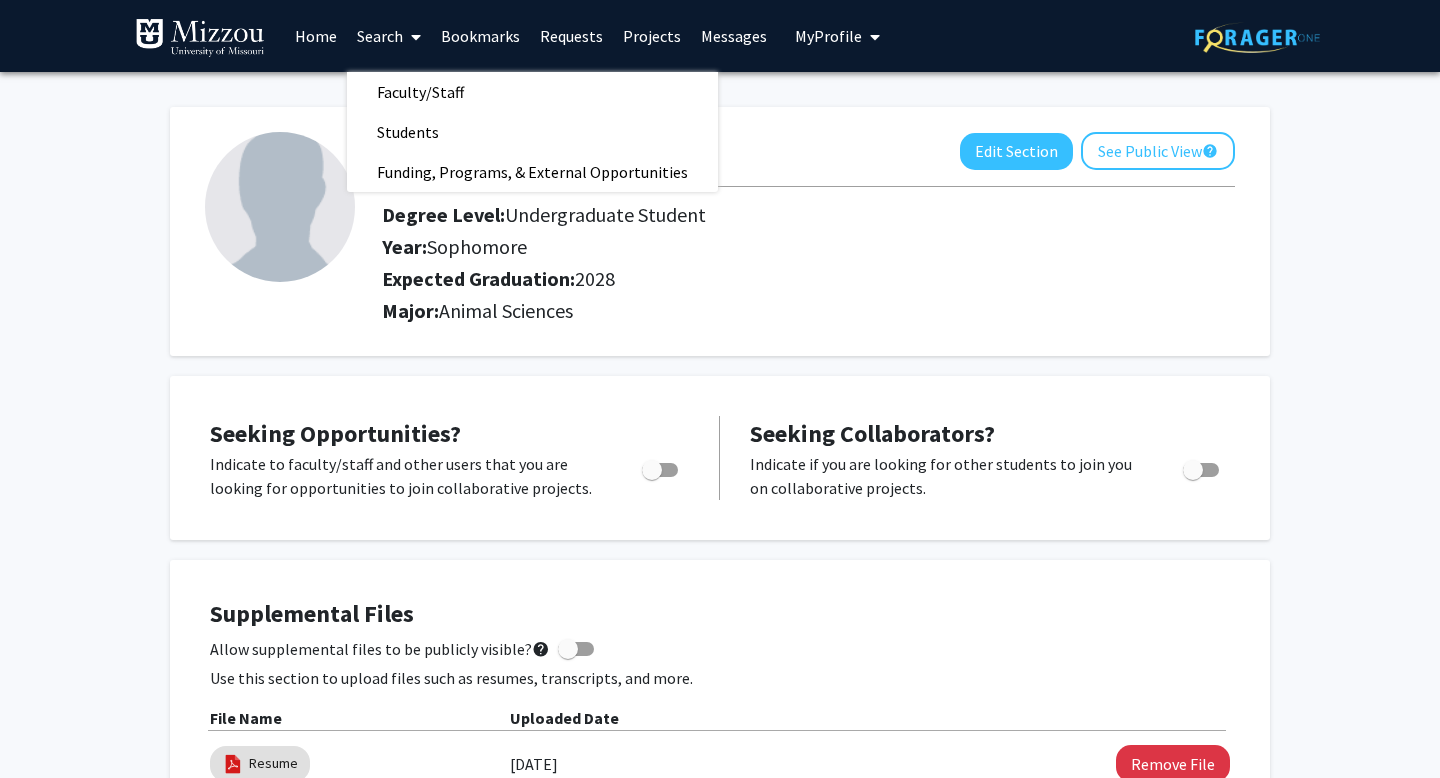 click on "Home" at bounding box center [316, 36] 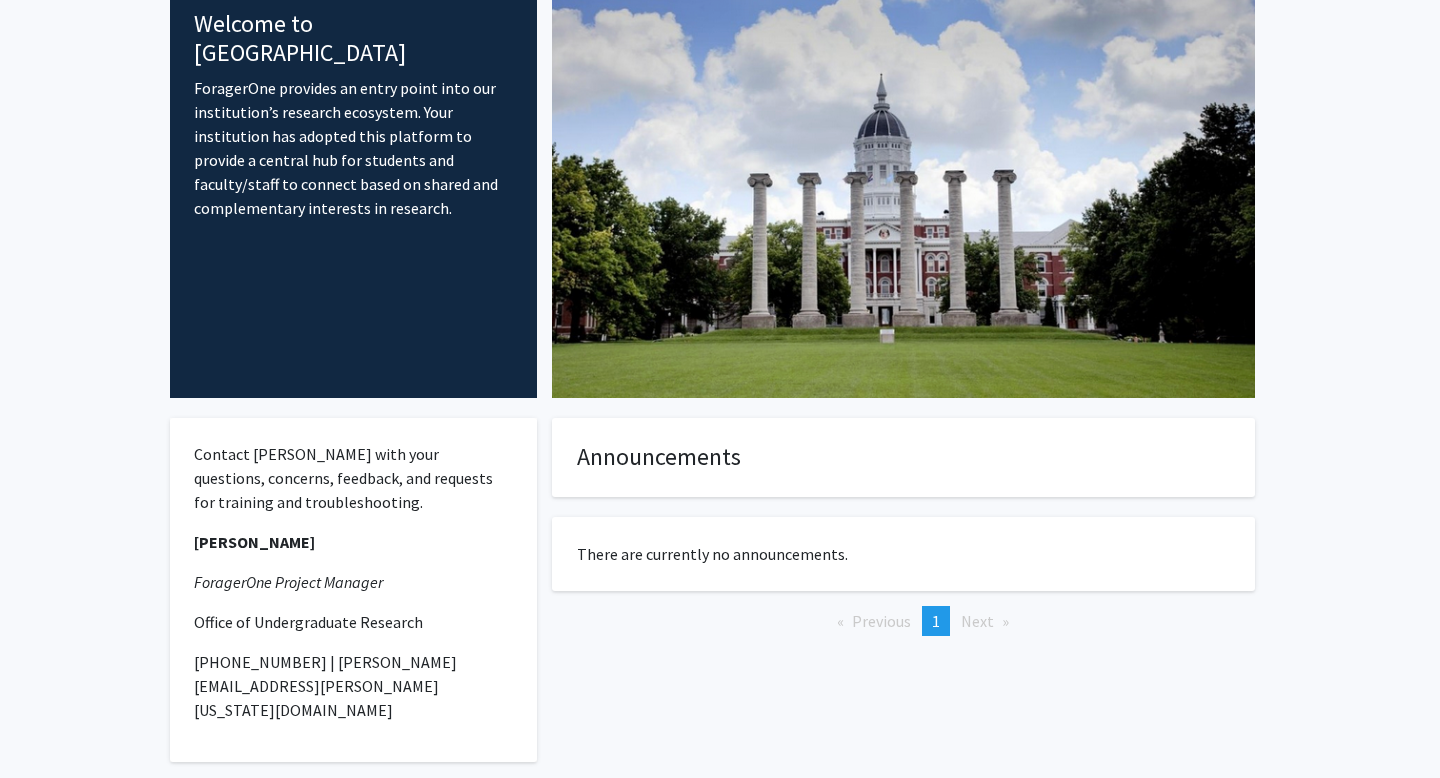 scroll, scrollTop: 0, scrollLeft: 0, axis: both 